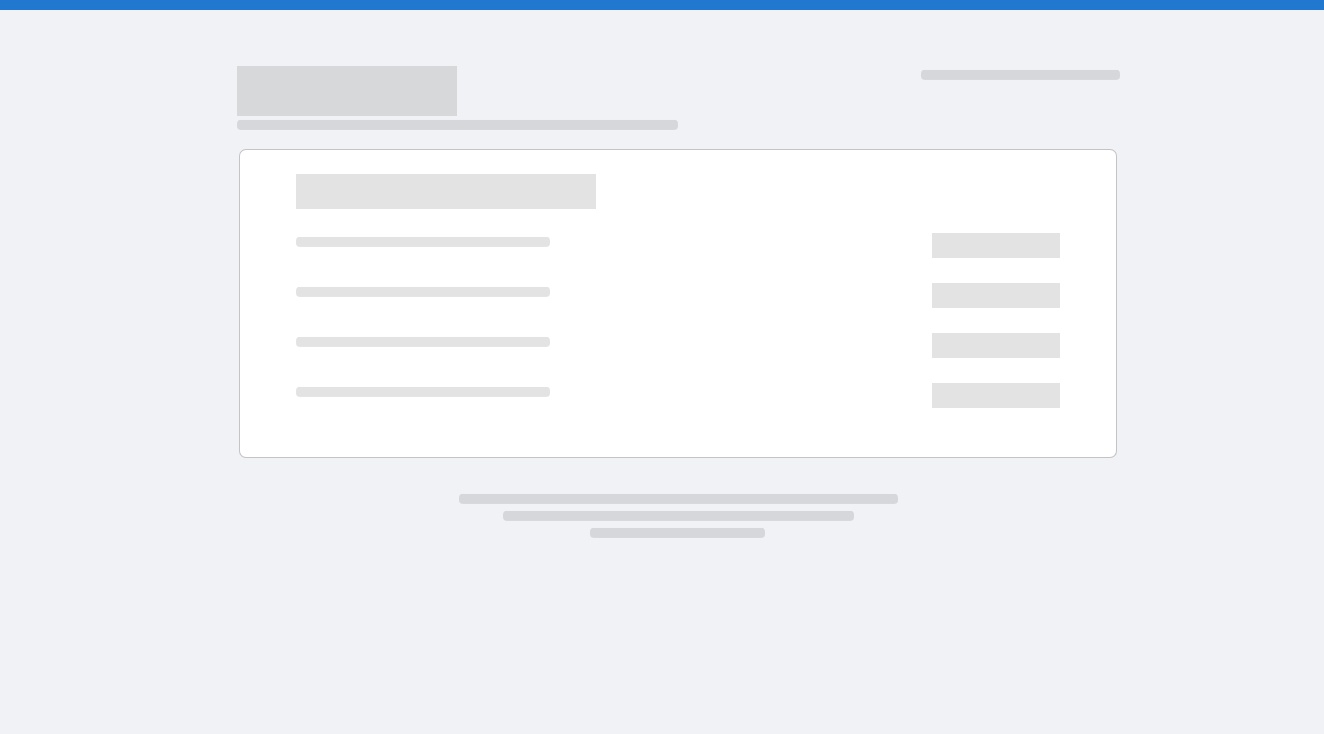 scroll, scrollTop: 0, scrollLeft: 0, axis: both 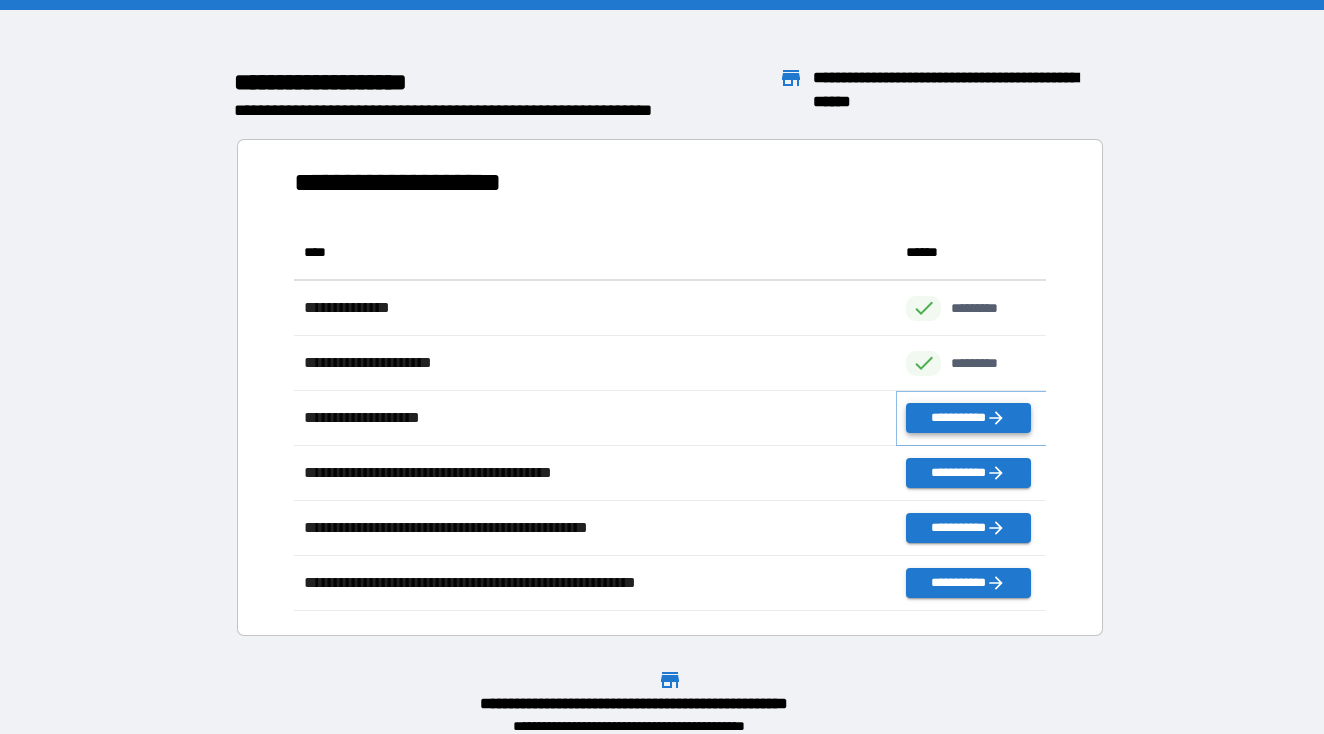 click on "**********" at bounding box center [968, 418] 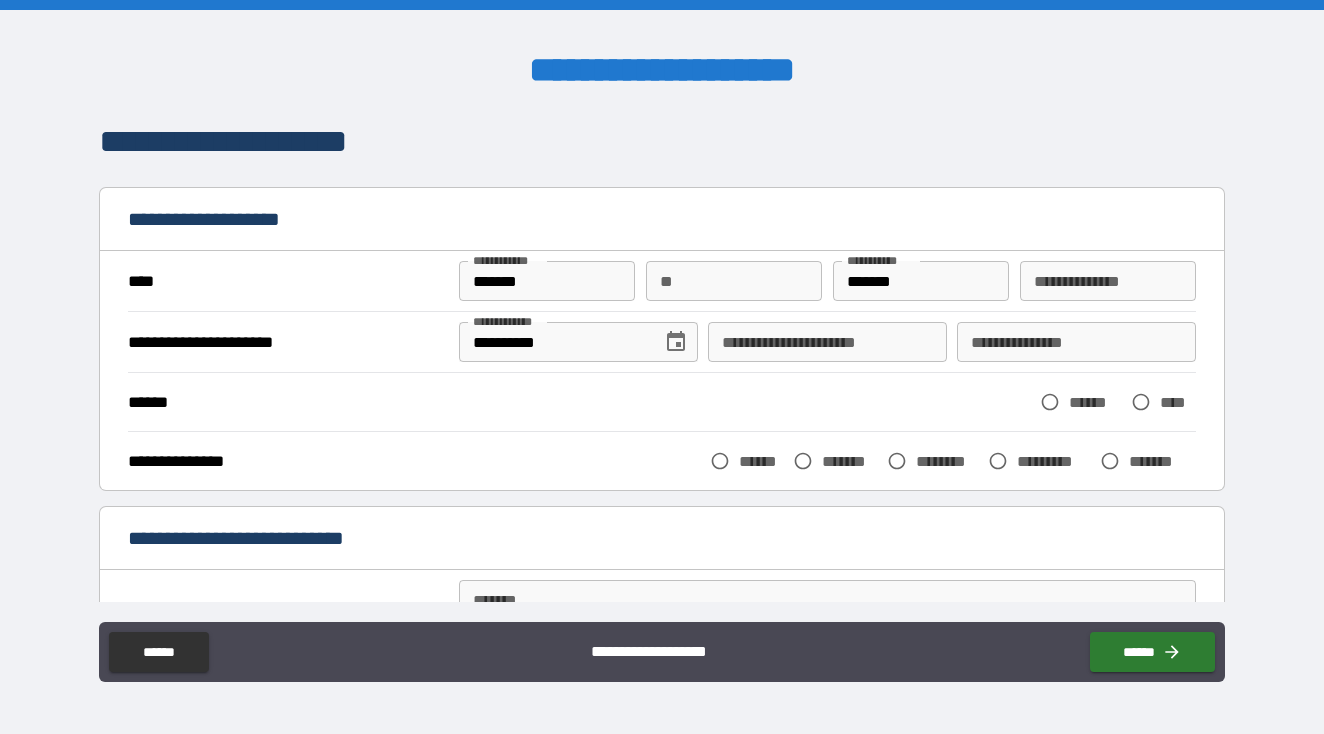 scroll, scrollTop: 1, scrollLeft: 0, axis: vertical 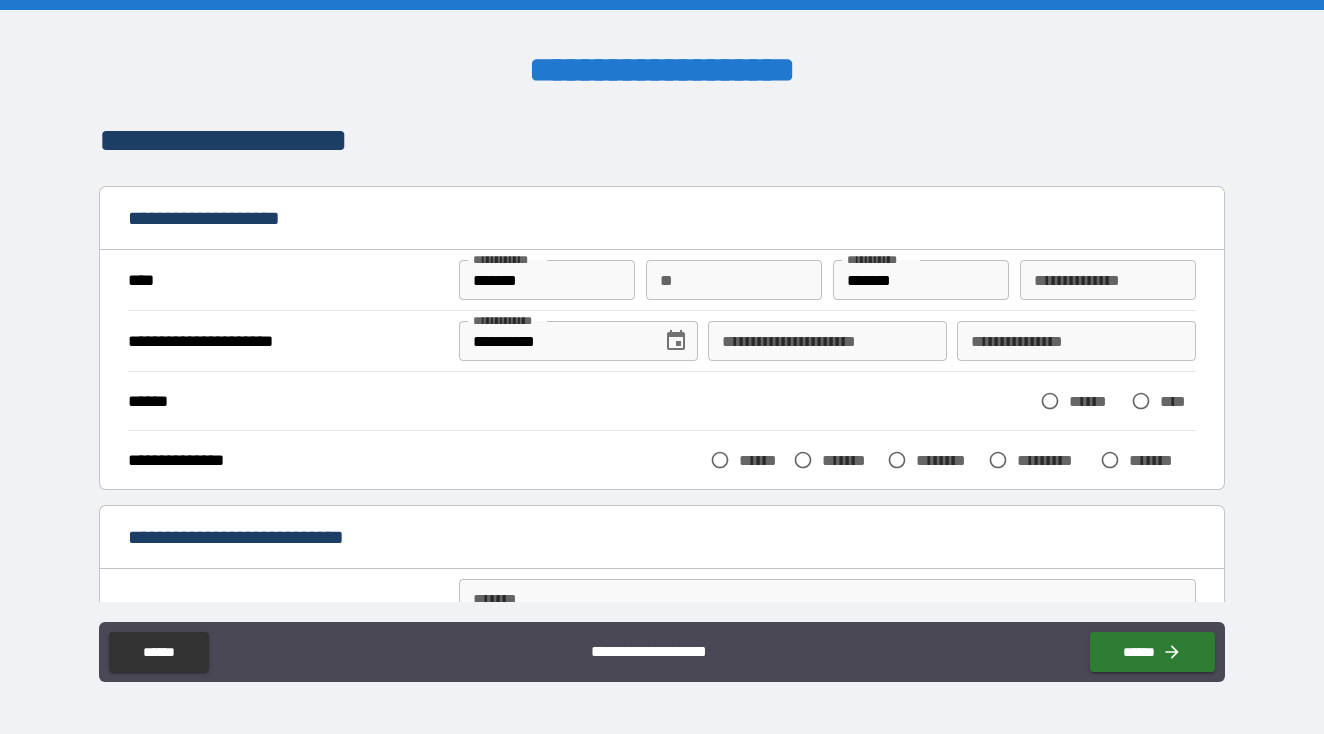 click on "**********" at bounding box center [827, 341] 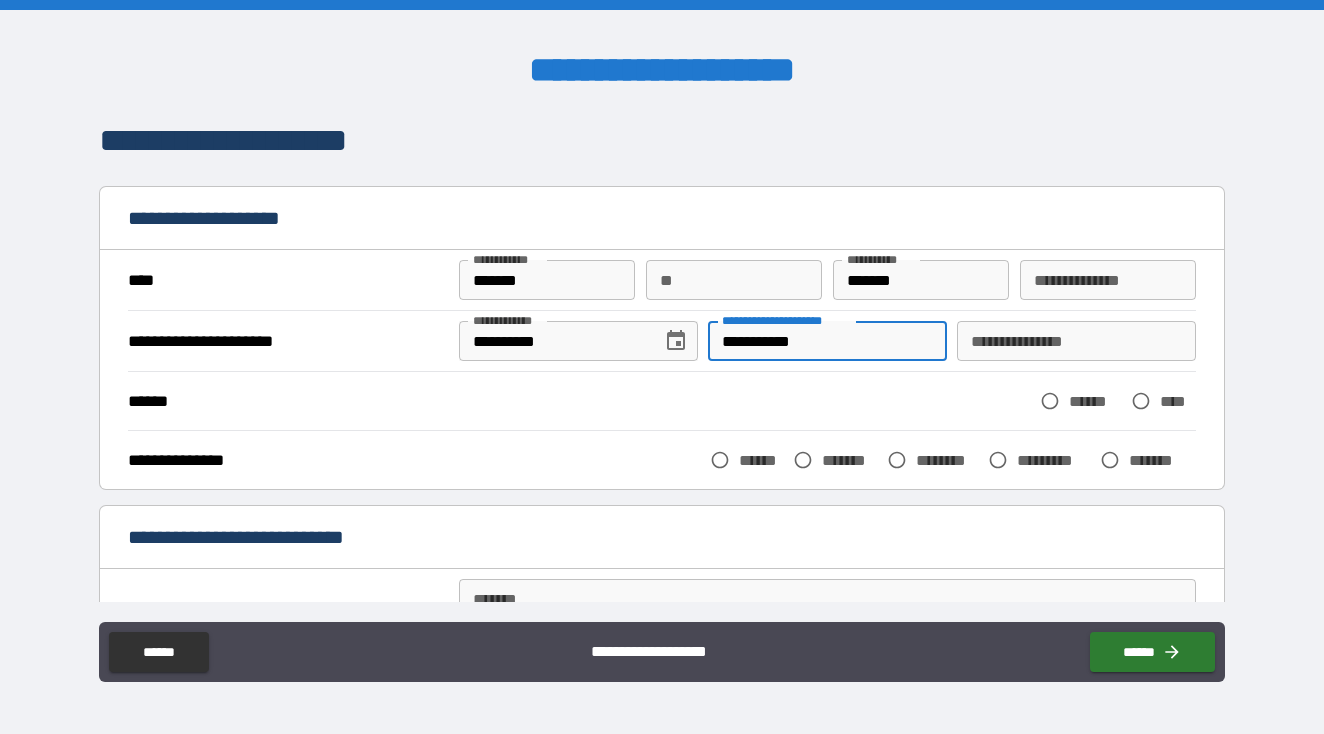 type on "**********" 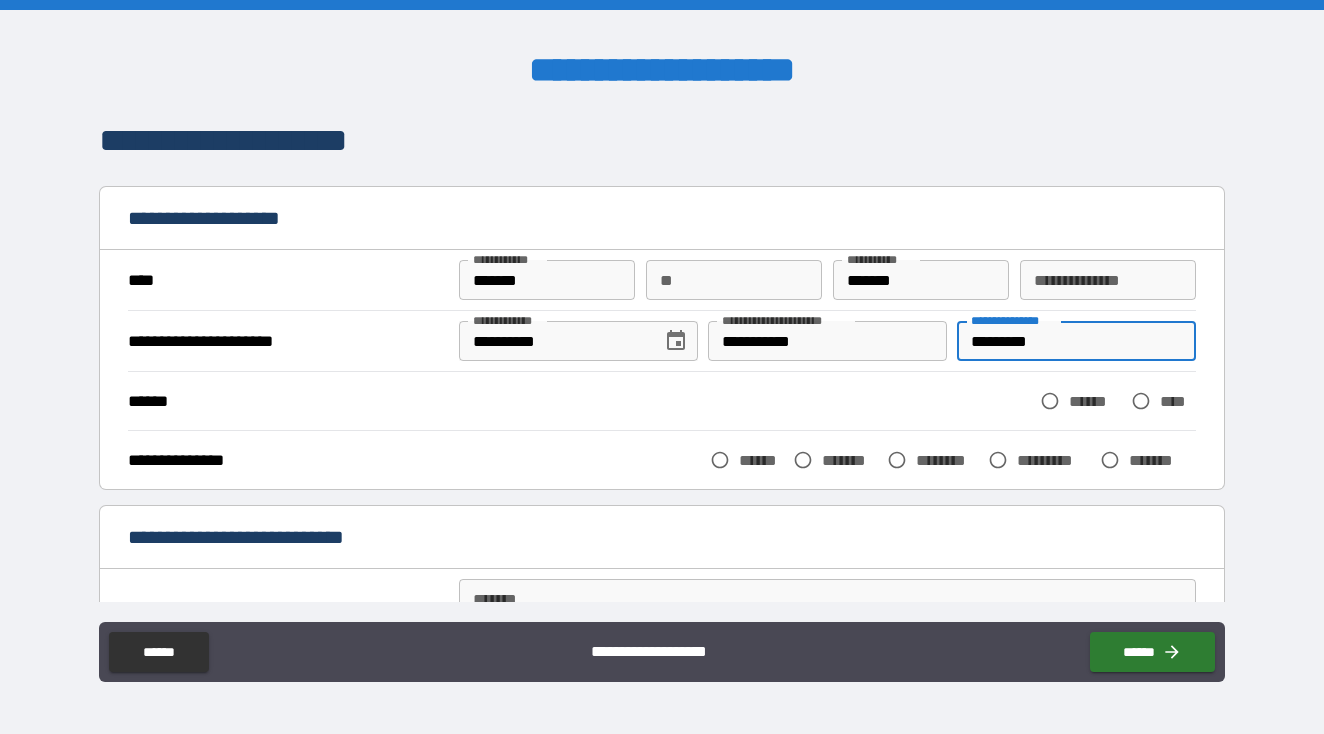 type on "*********" 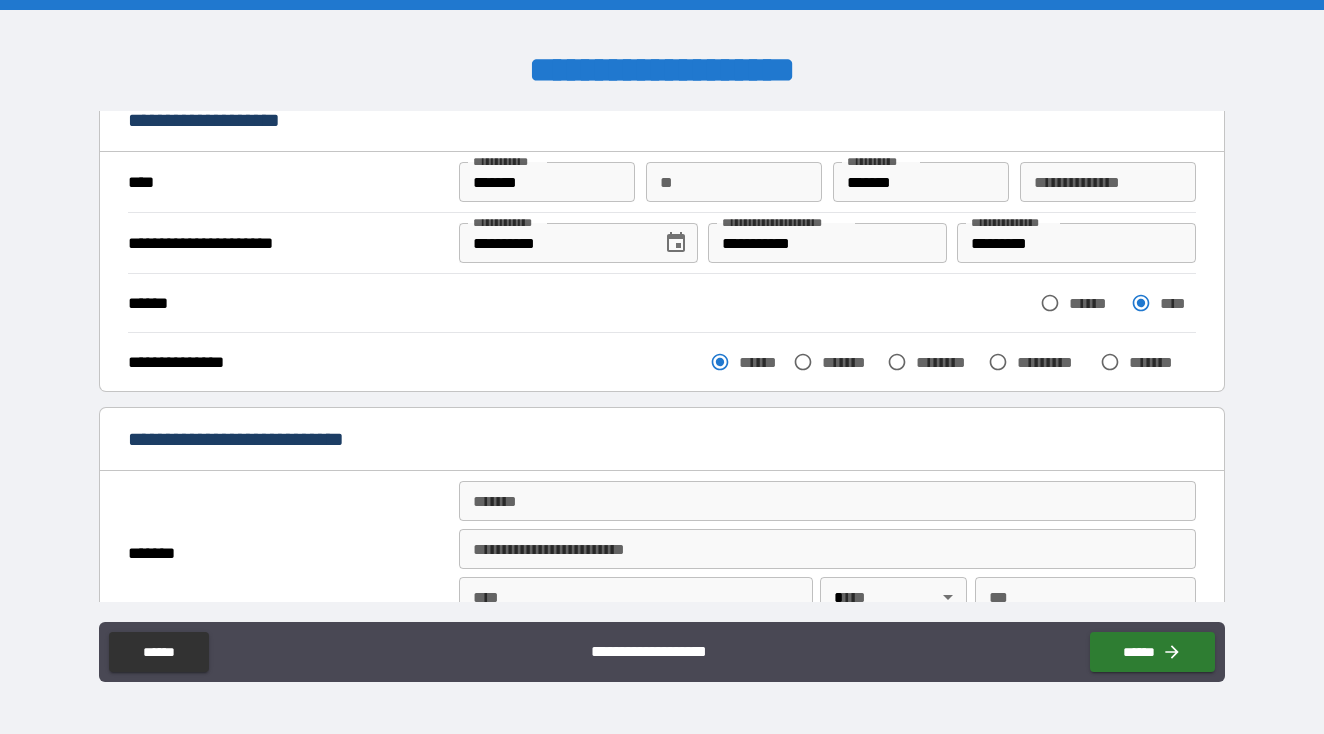 scroll, scrollTop: 101, scrollLeft: 0, axis: vertical 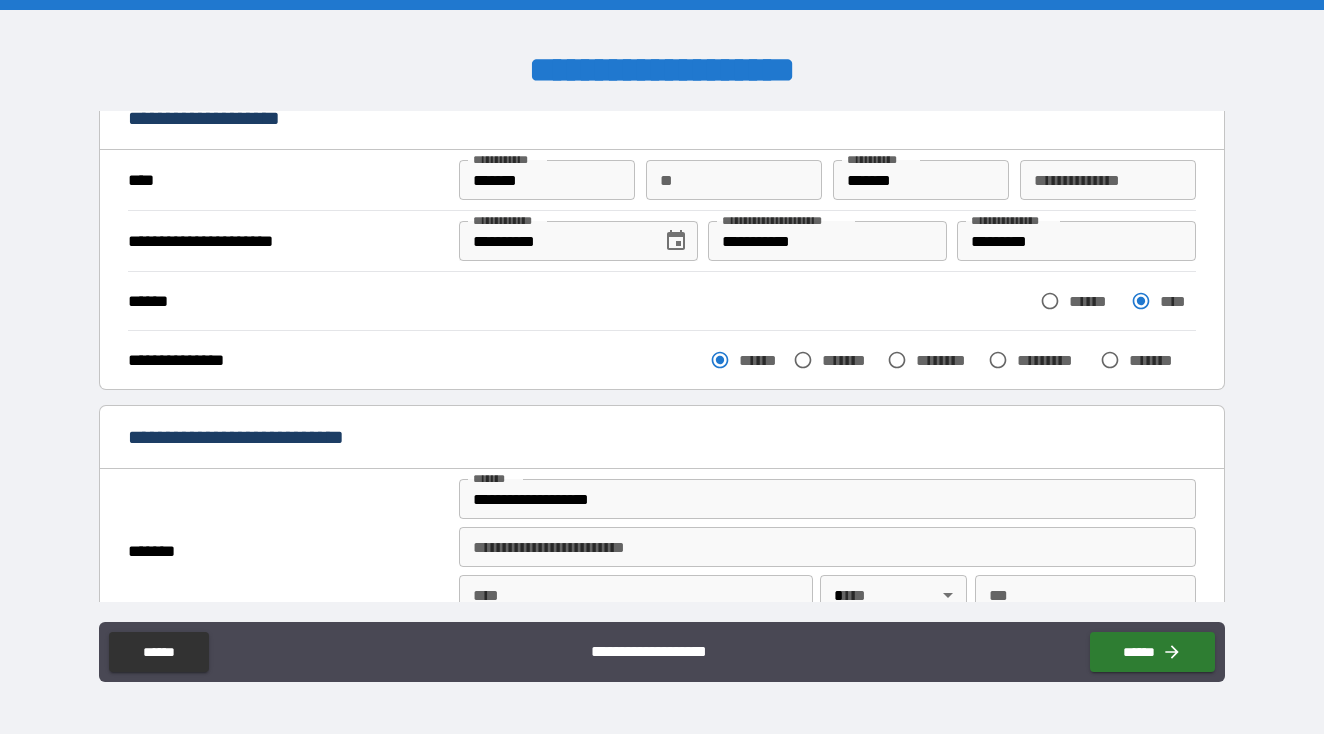 type on "**********" 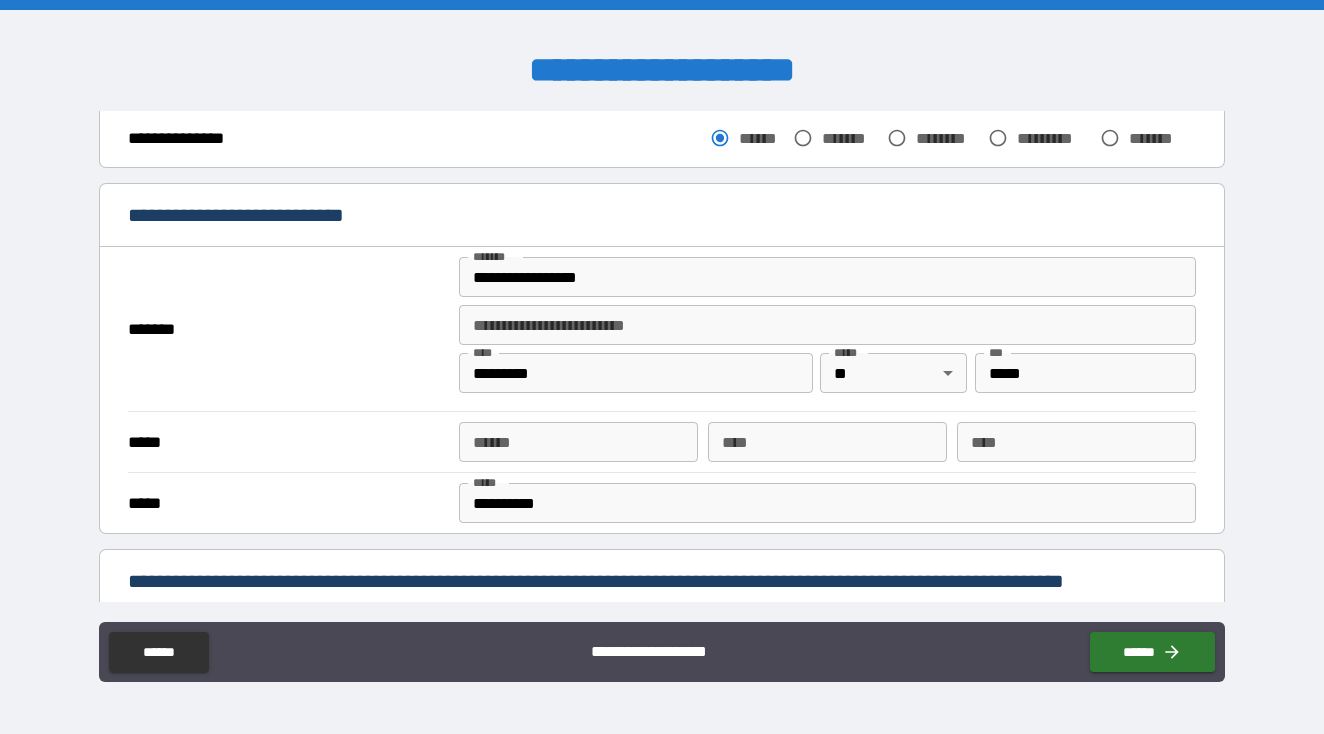 scroll, scrollTop: 324, scrollLeft: 0, axis: vertical 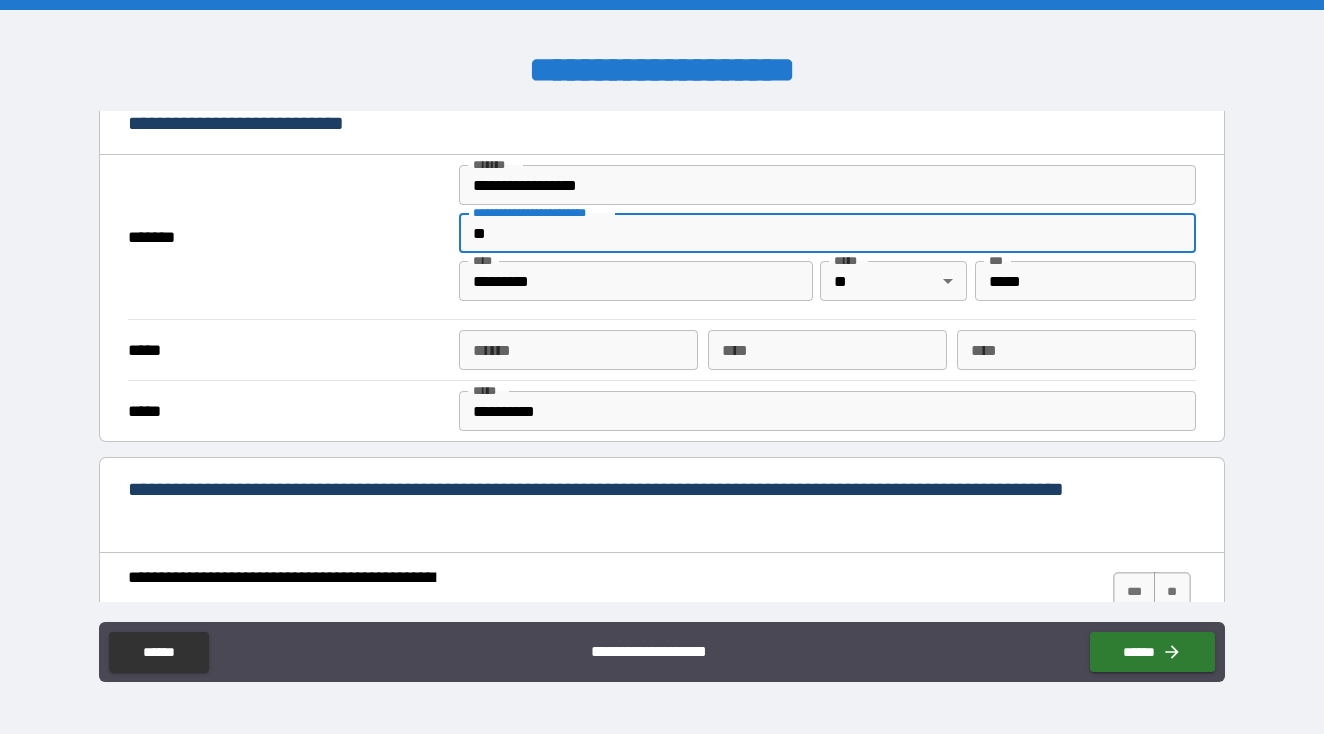 type on "**" 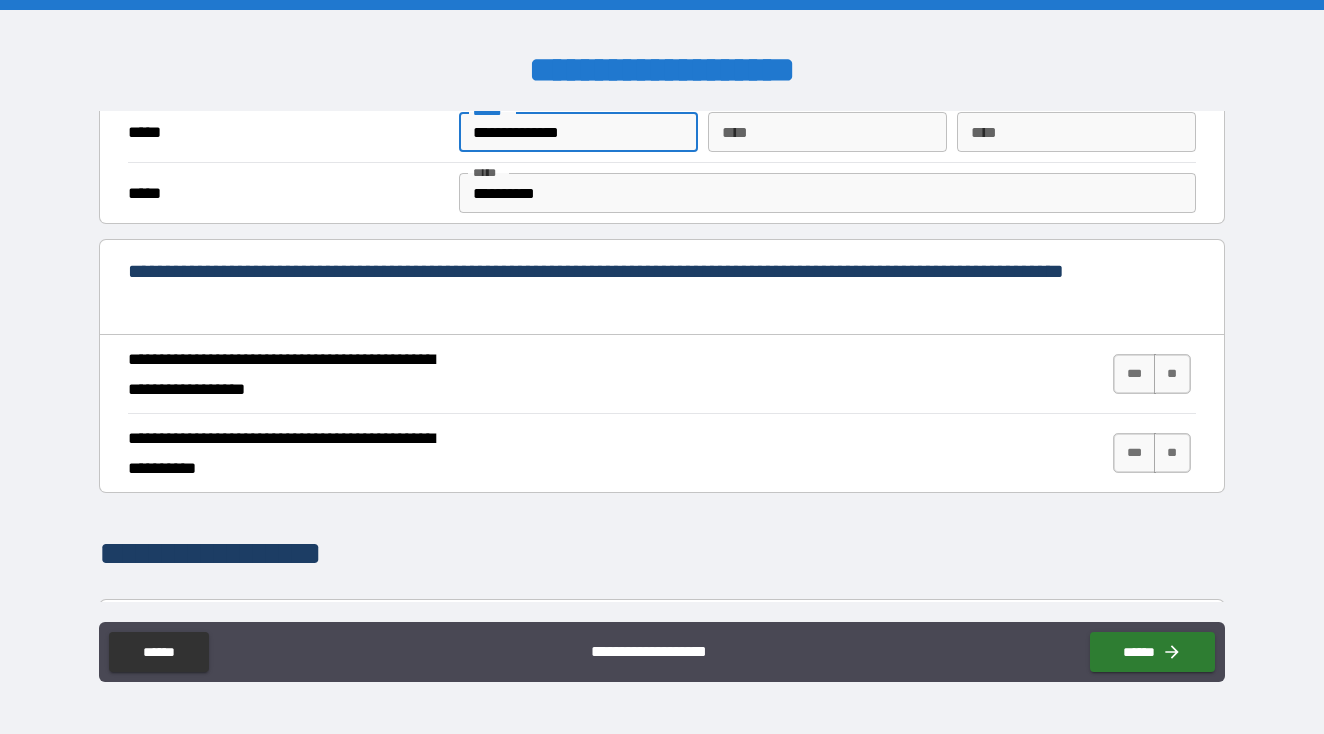 scroll, scrollTop: 643, scrollLeft: 0, axis: vertical 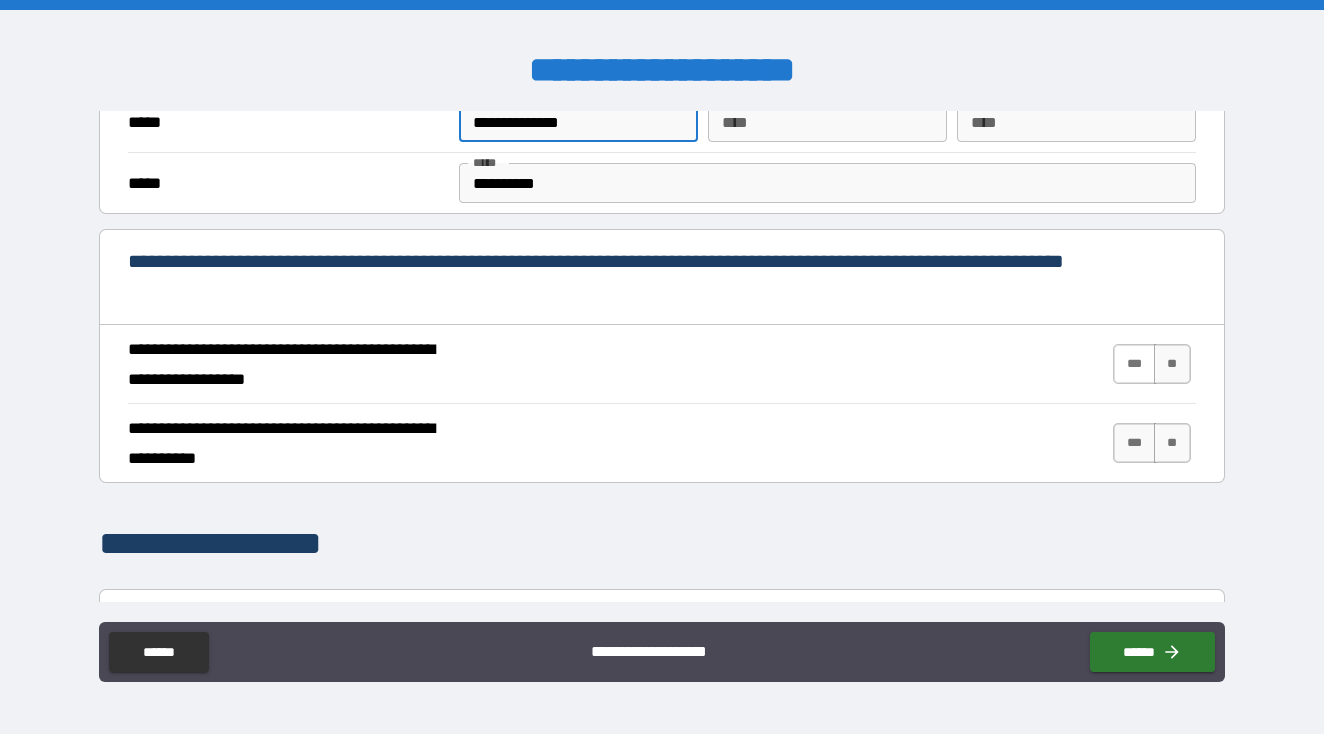 type on "**********" 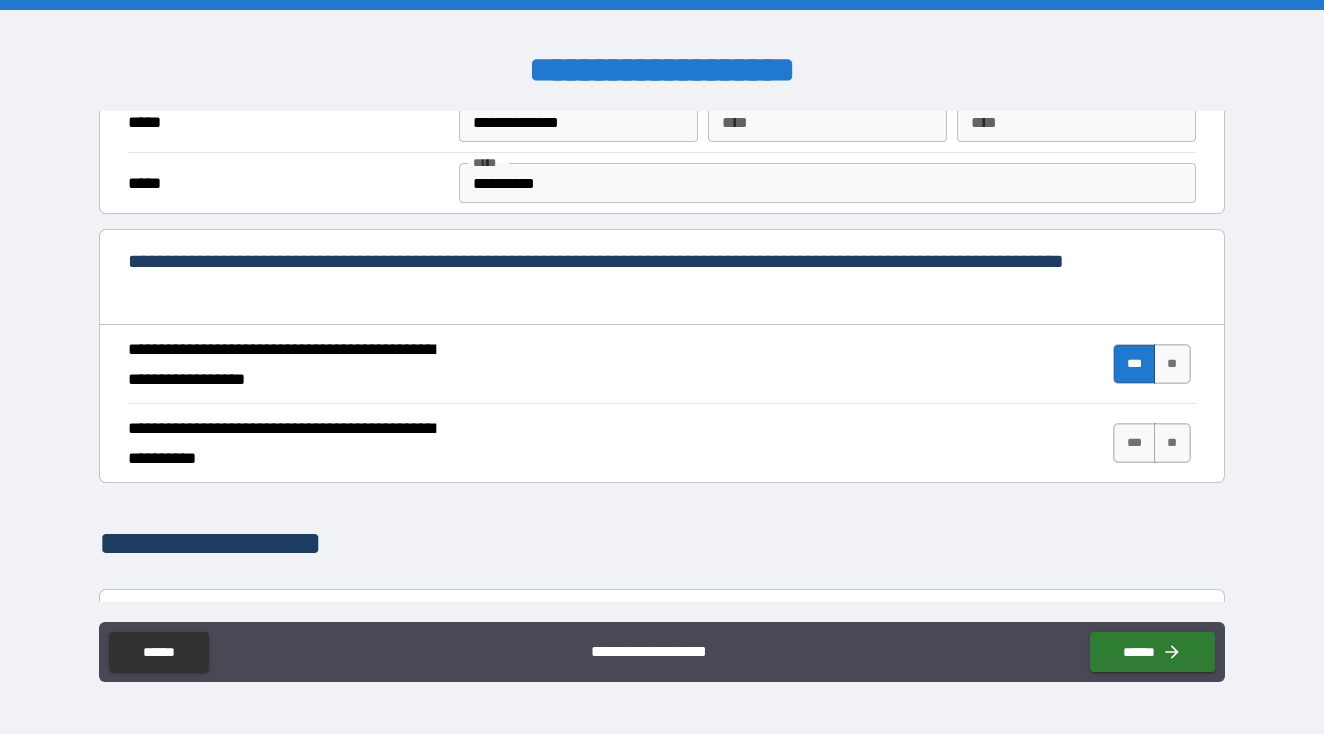 scroll, scrollTop: 769, scrollLeft: 0, axis: vertical 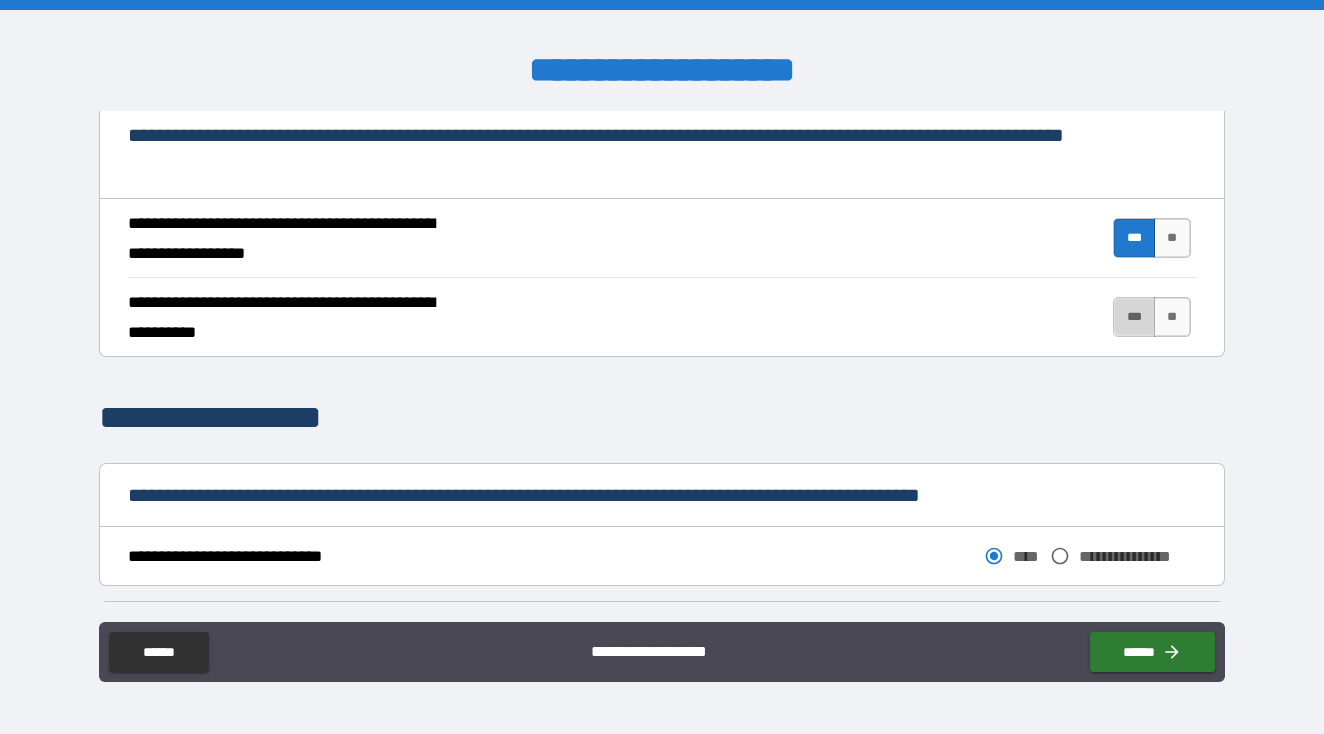 click on "***" at bounding box center (1134, 317) 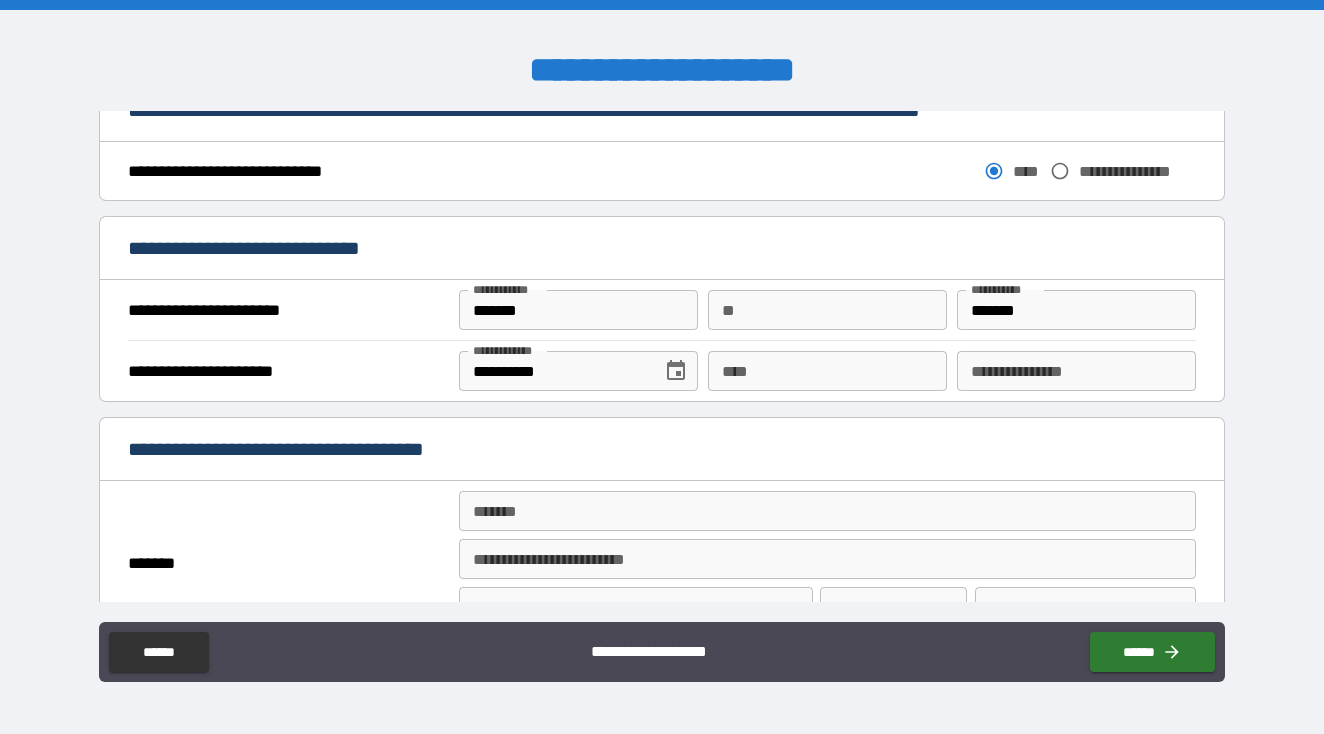 scroll, scrollTop: 1199, scrollLeft: 0, axis: vertical 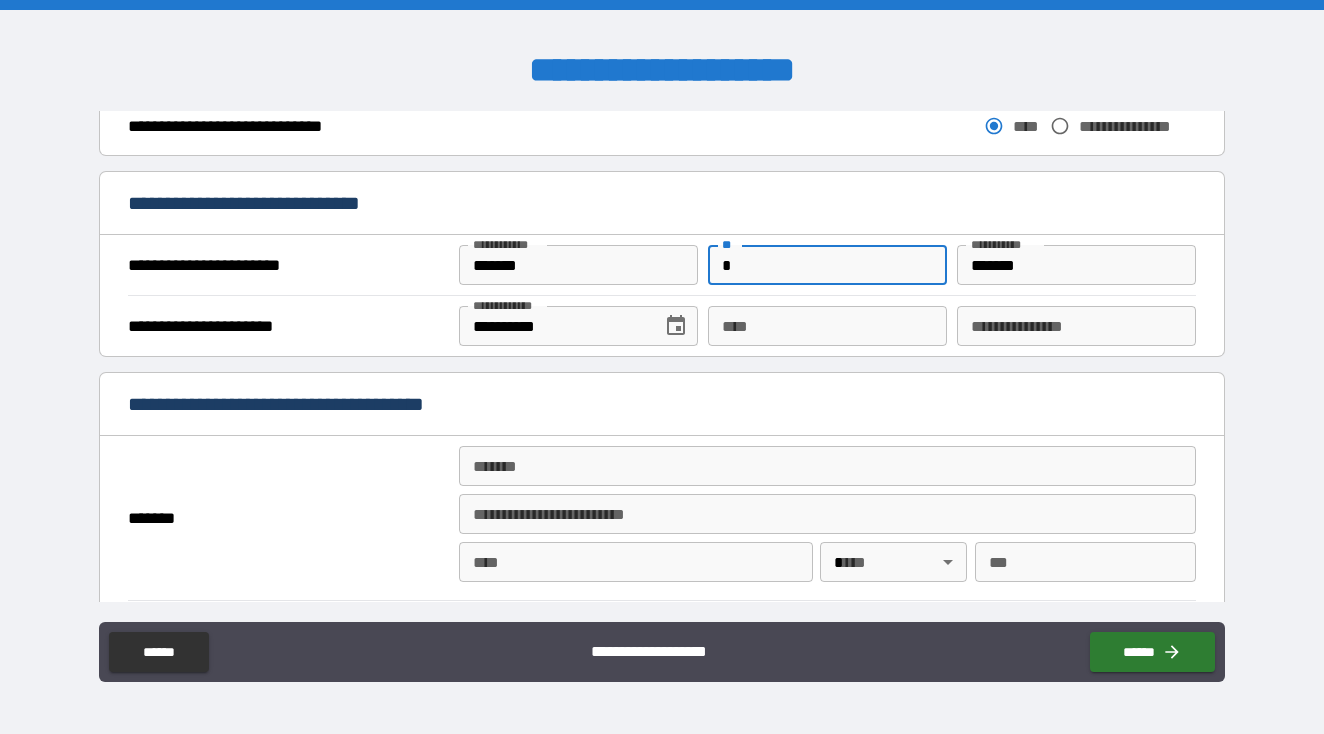 type on "*" 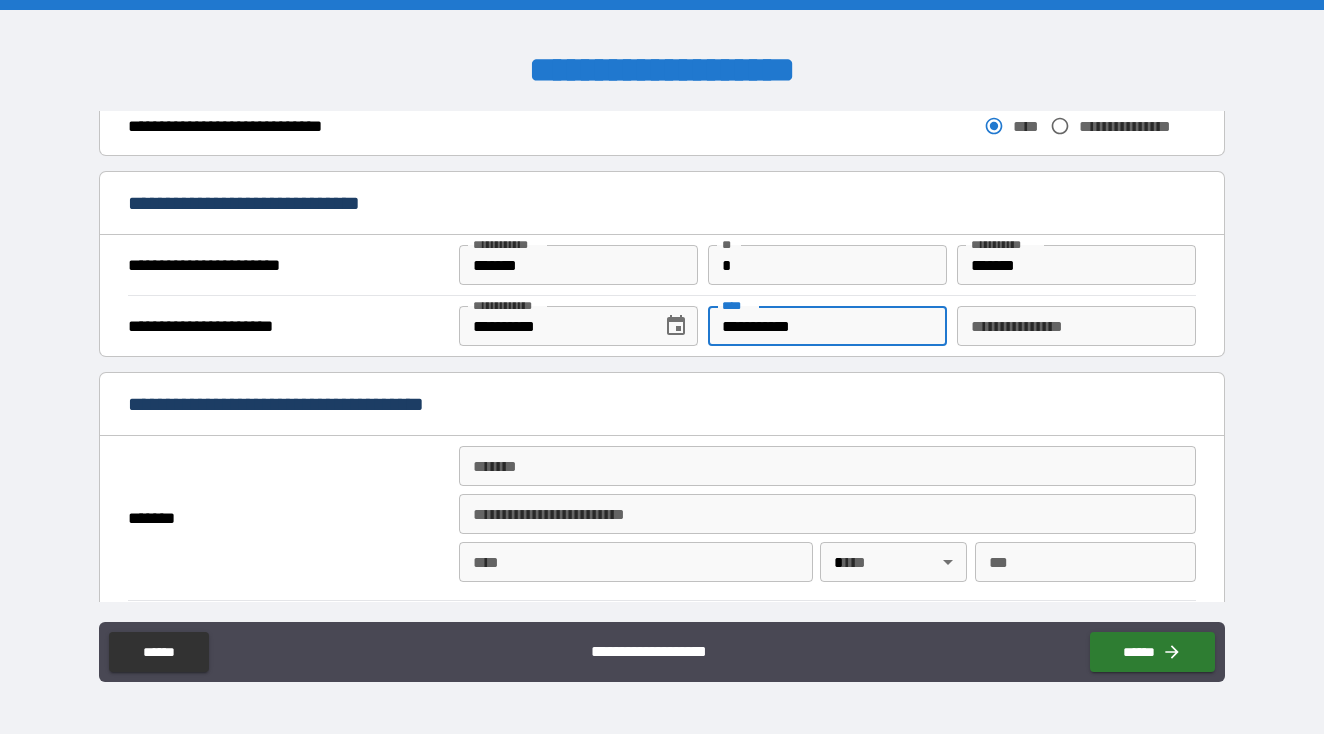 type on "**********" 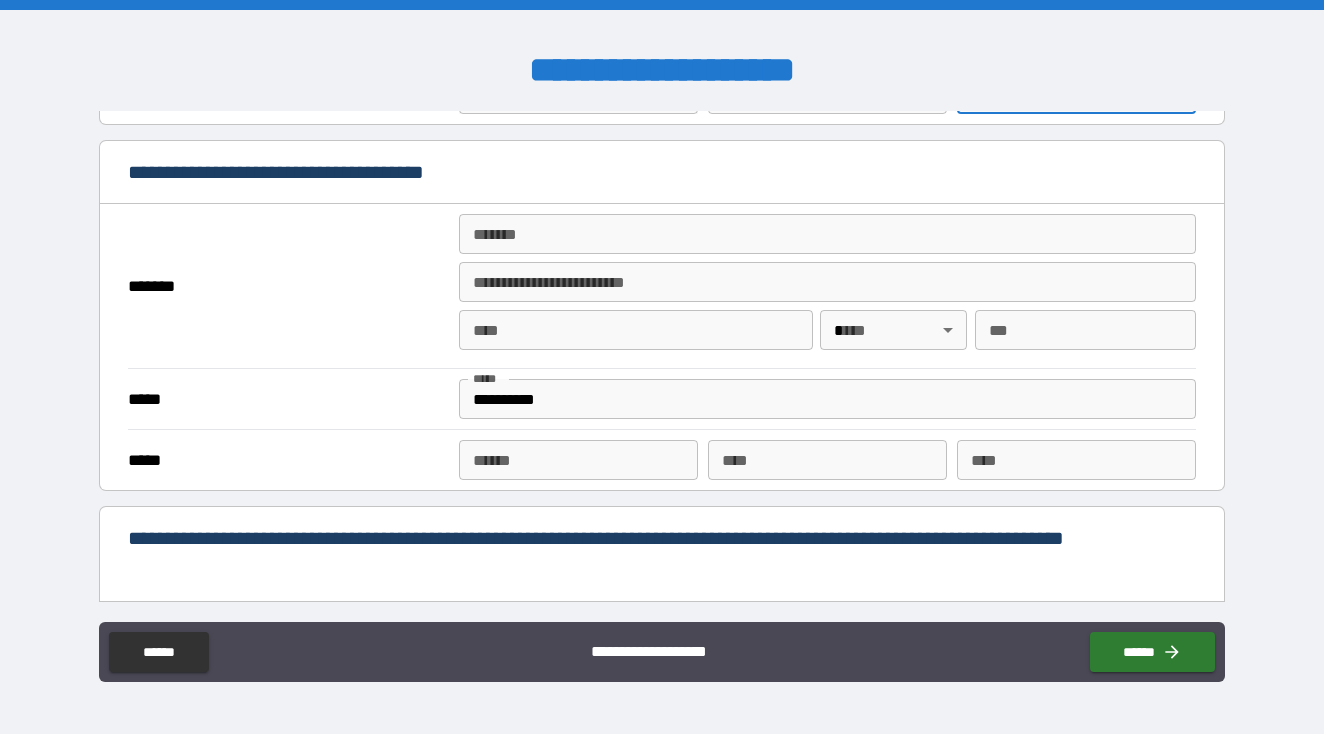 scroll, scrollTop: 1433, scrollLeft: 0, axis: vertical 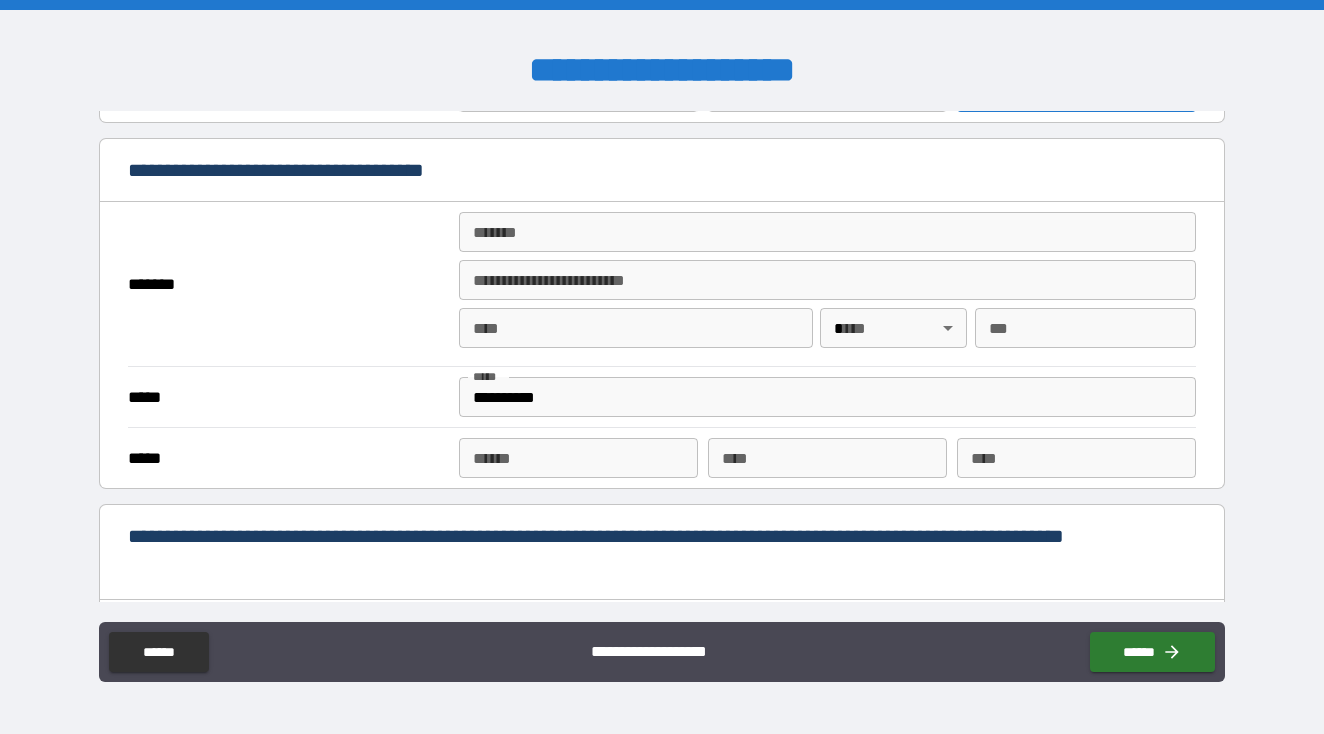 type on "*********" 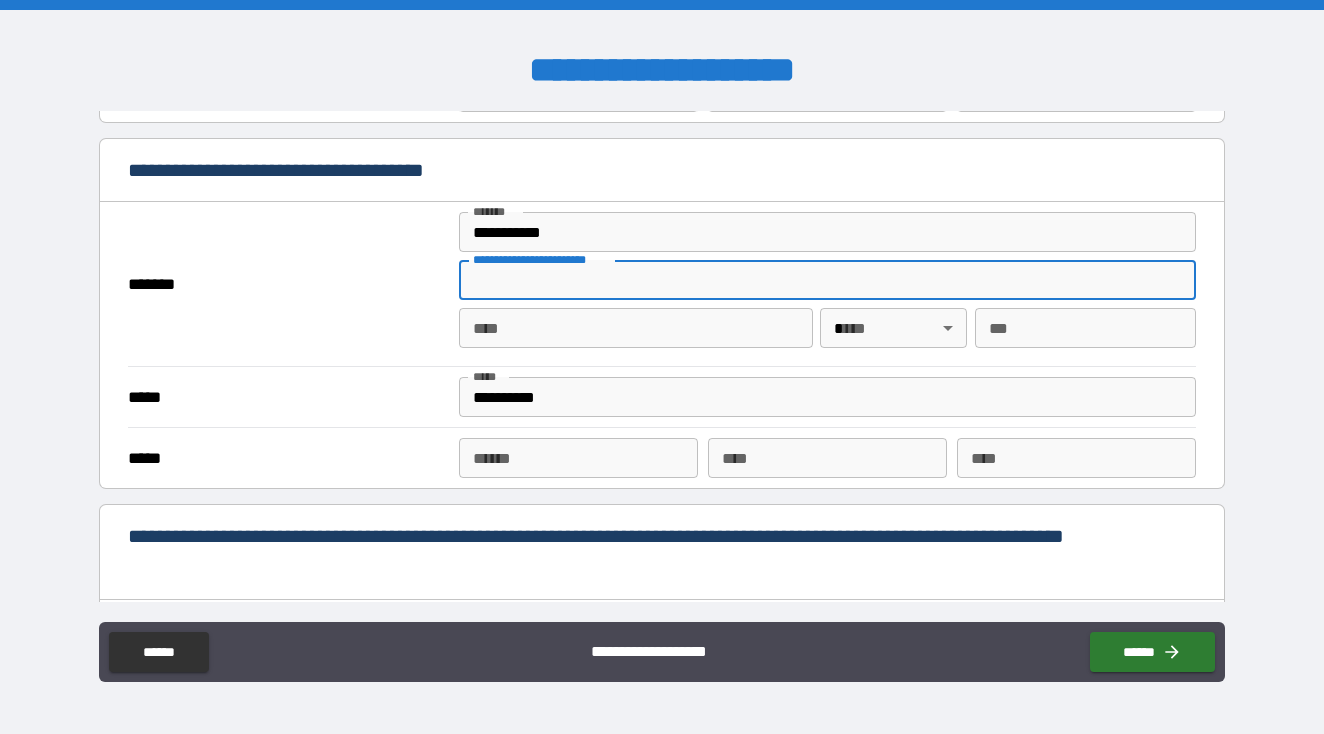 type on "**********" 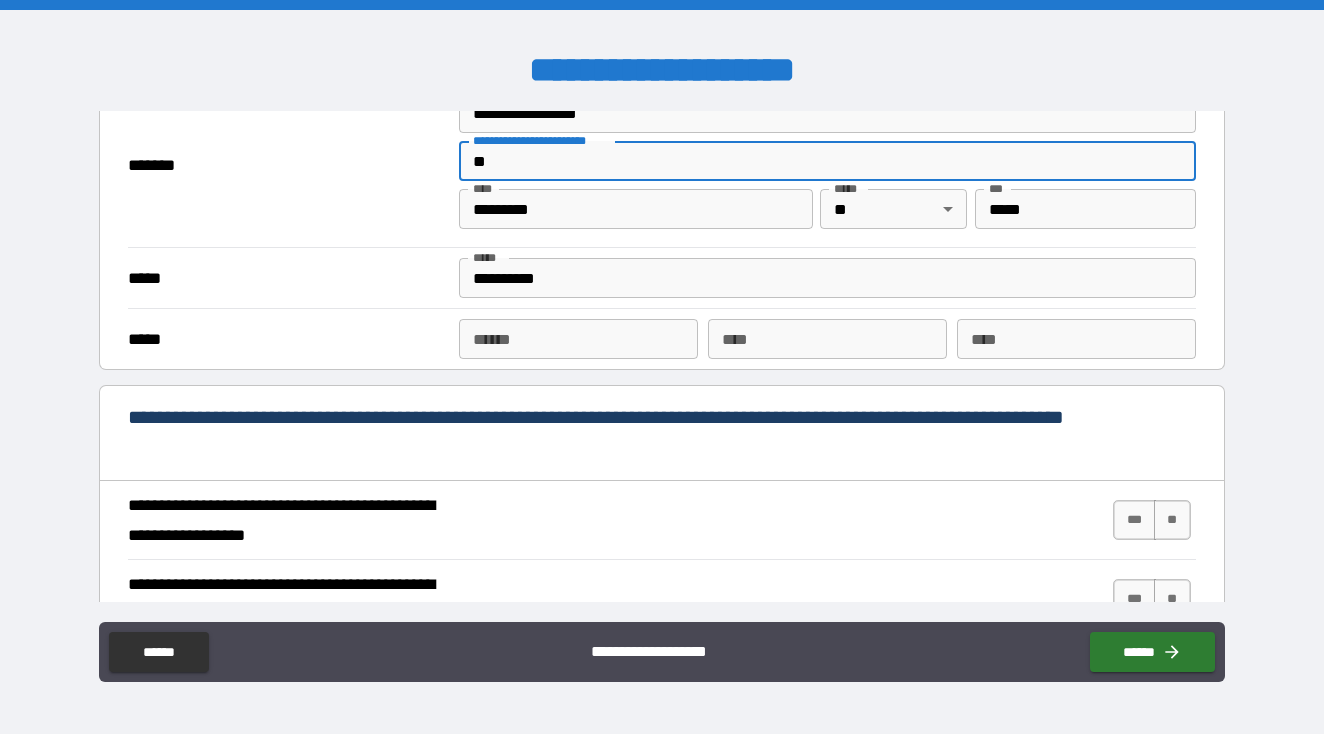 scroll, scrollTop: 1584, scrollLeft: 0, axis: vertical 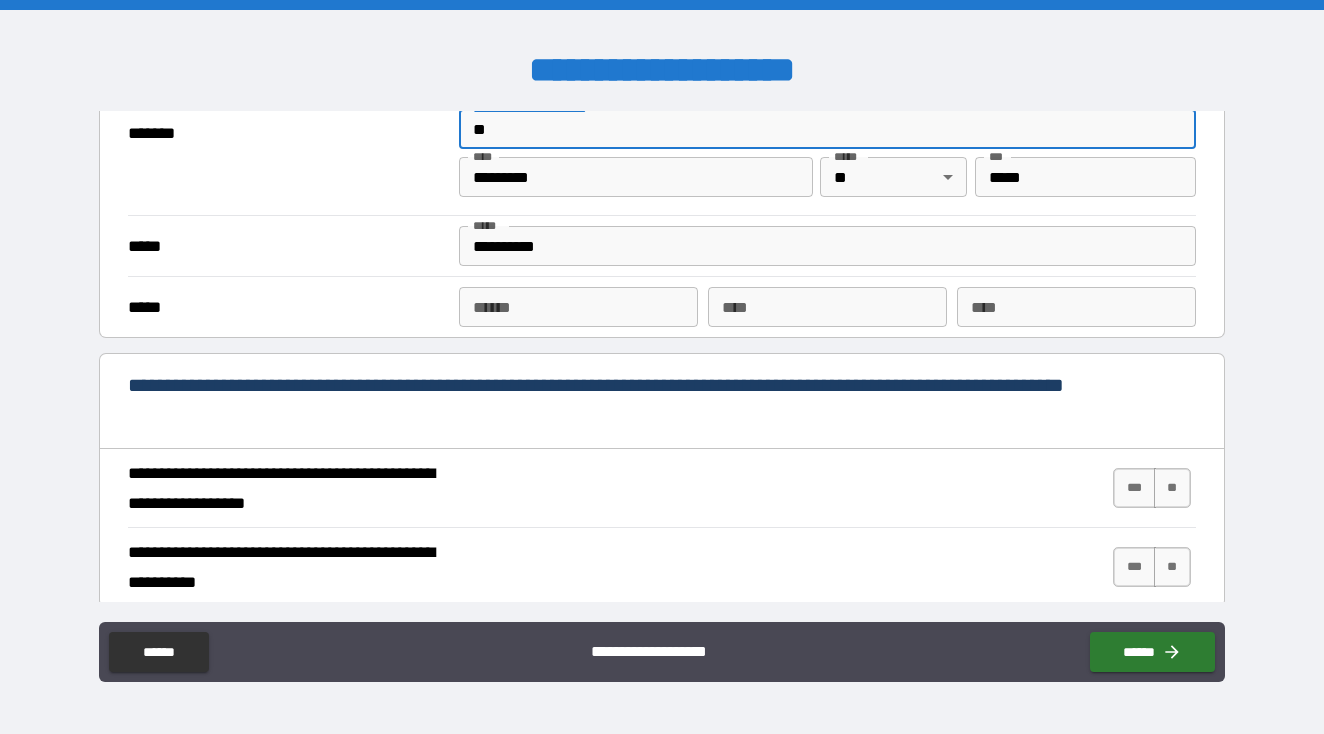 type on "**" 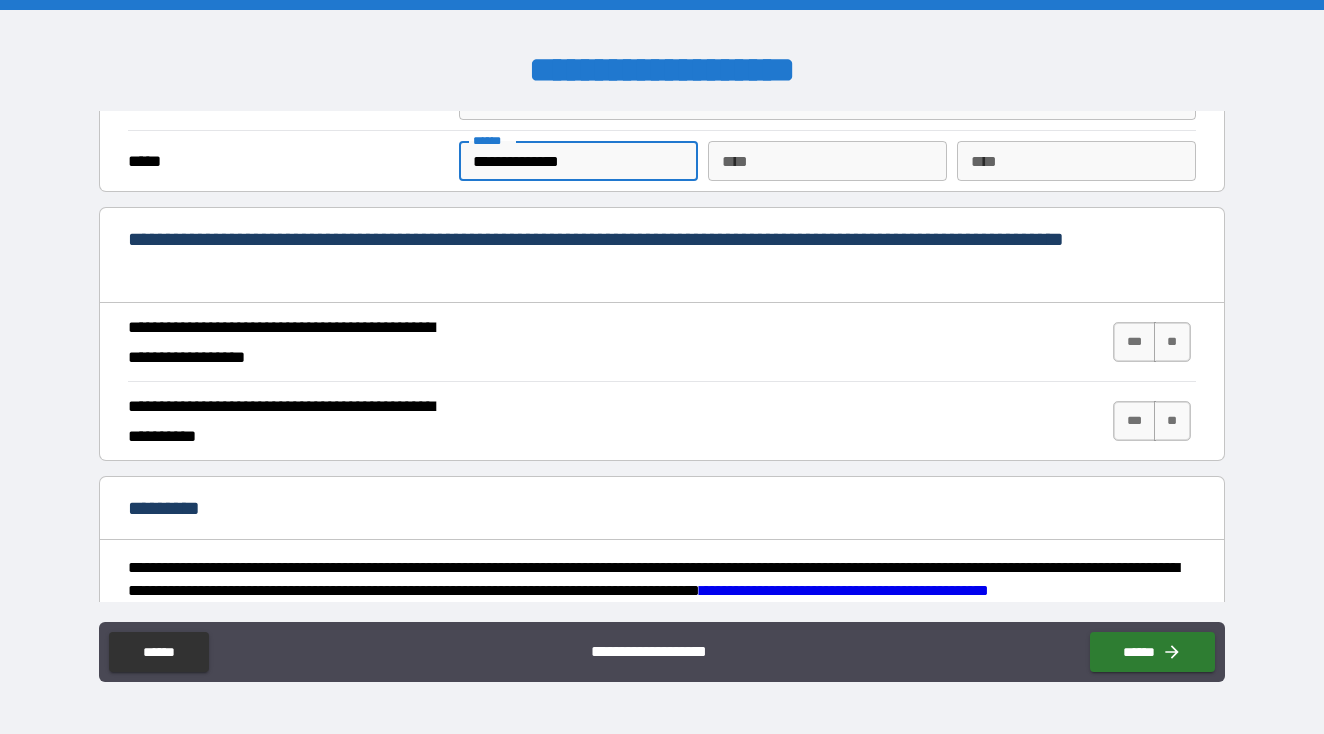 scroll, scrollTop: 1743, scrollLeft: 0, axis: vertical 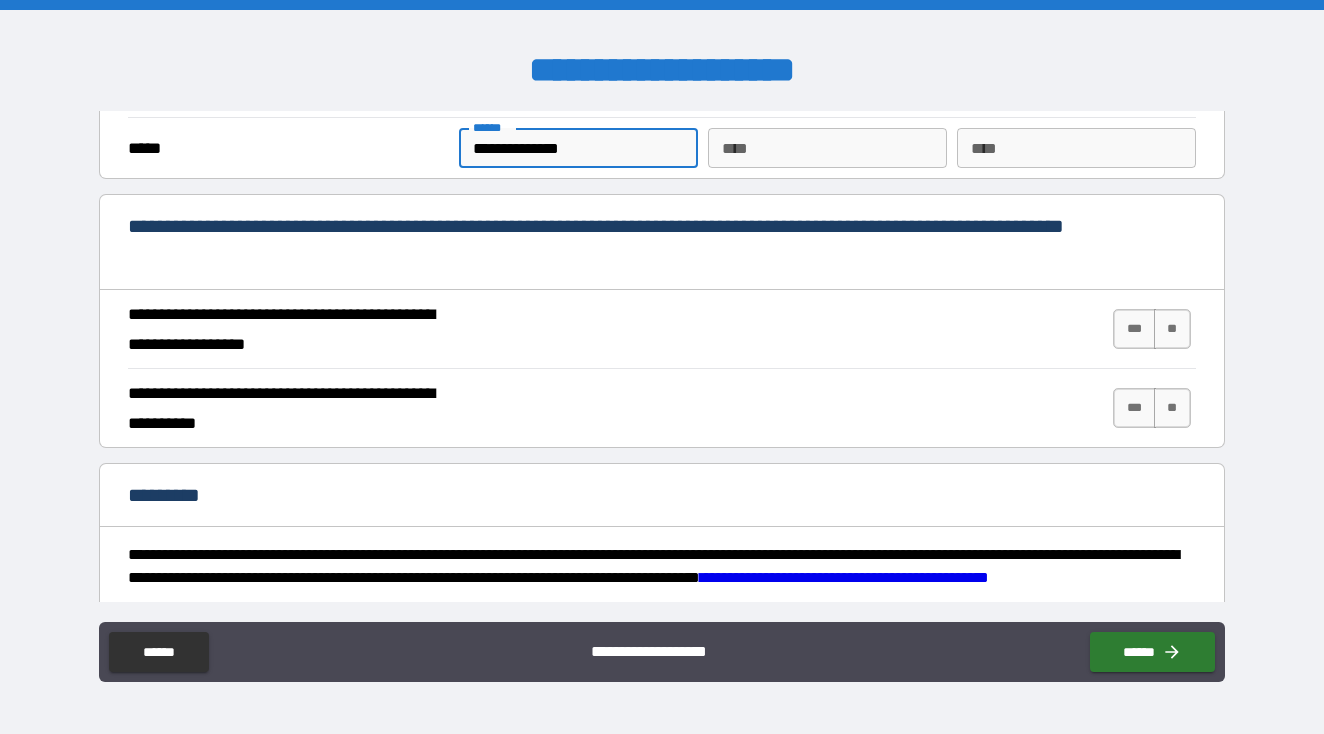 type on "**********" 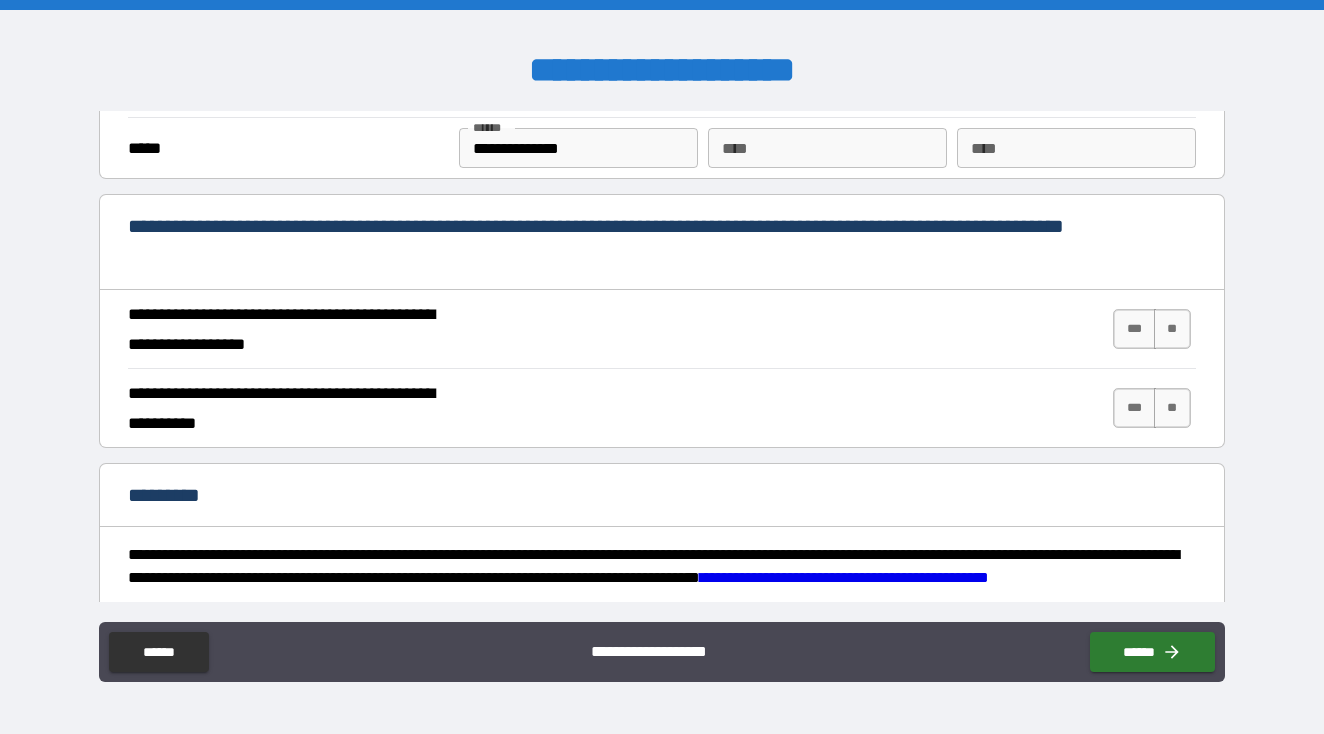 click on "**********" at bounding box center [661, 329] 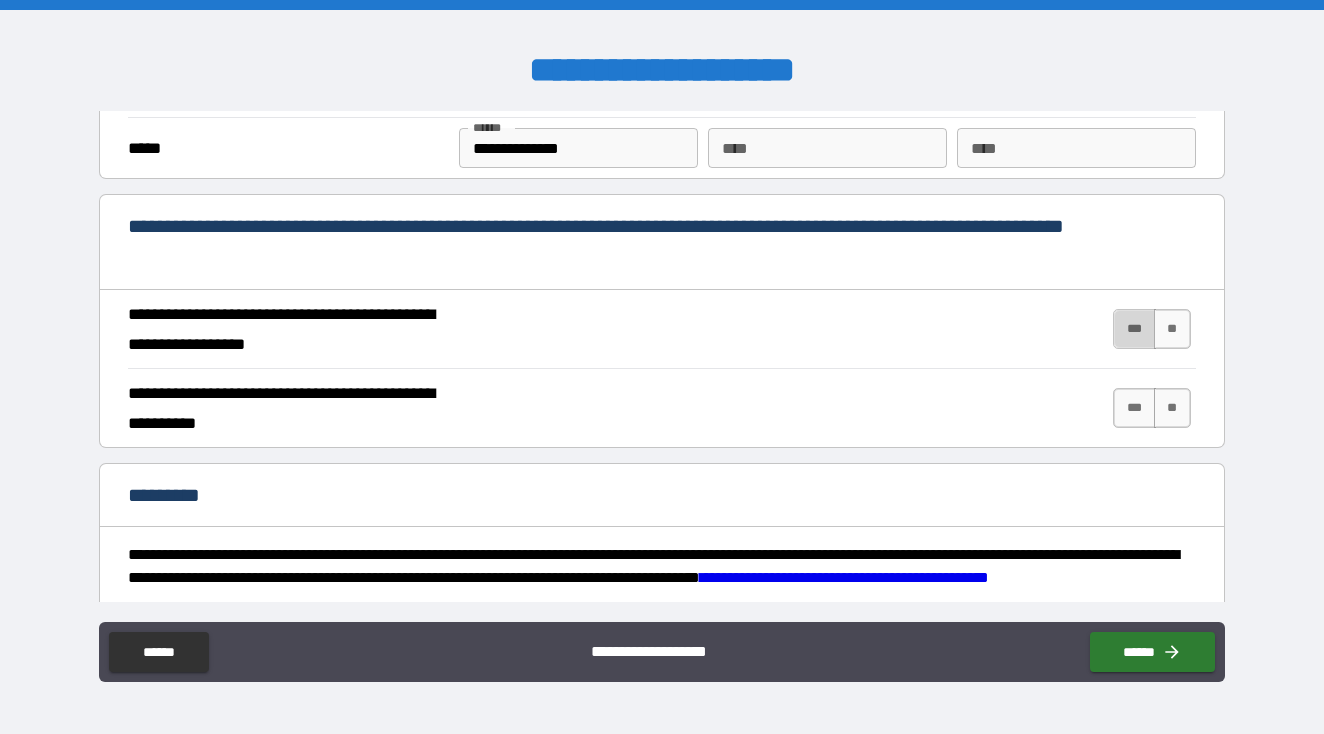 click on "***" at bounding box center (1134, 329) 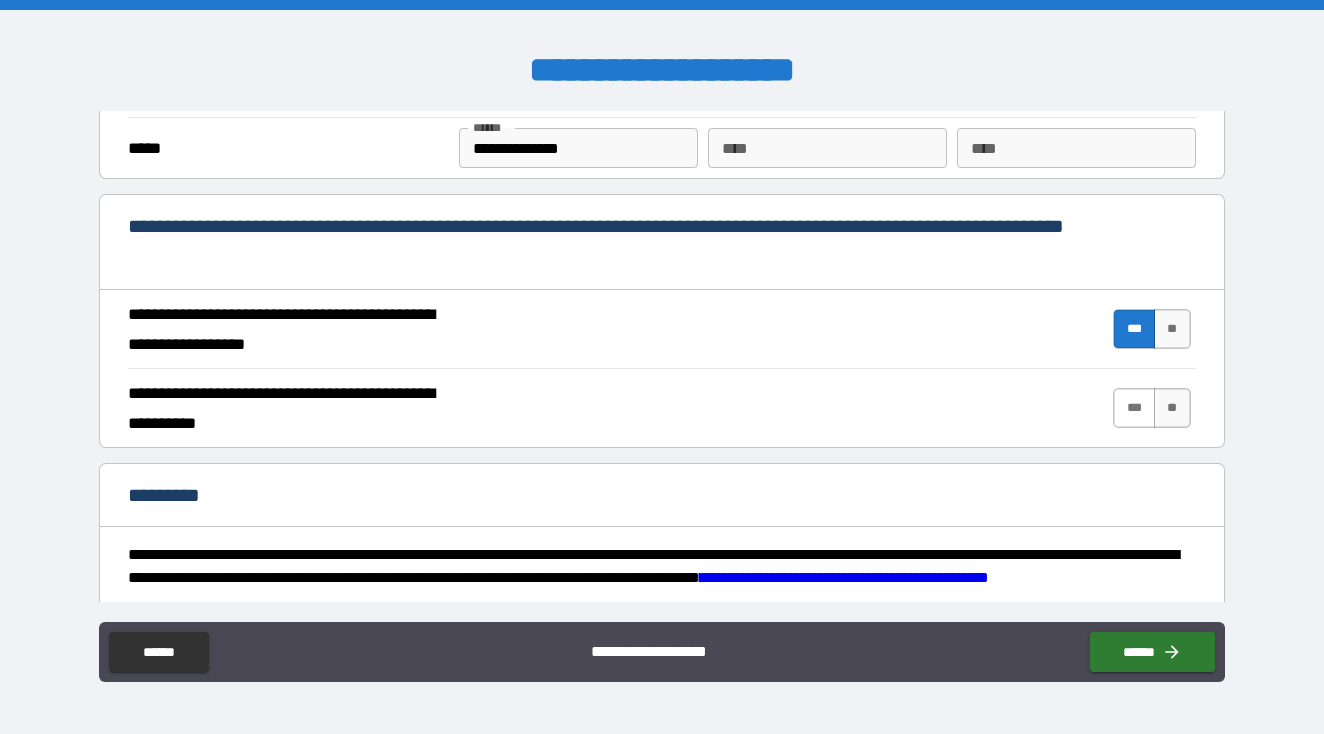 click on "***" at bounding box center [1134, 408] 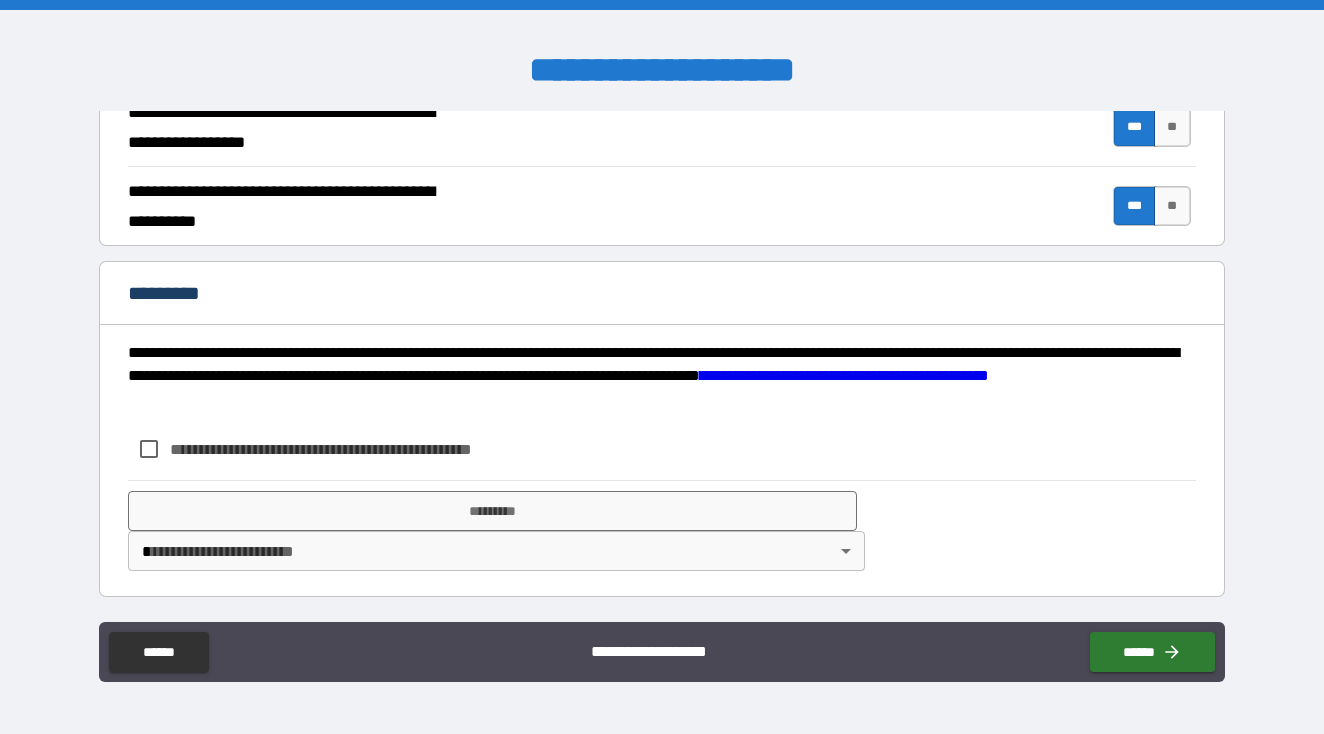 scroll, scrollTop: 1945, scrollLeft: 0, axis: vertical 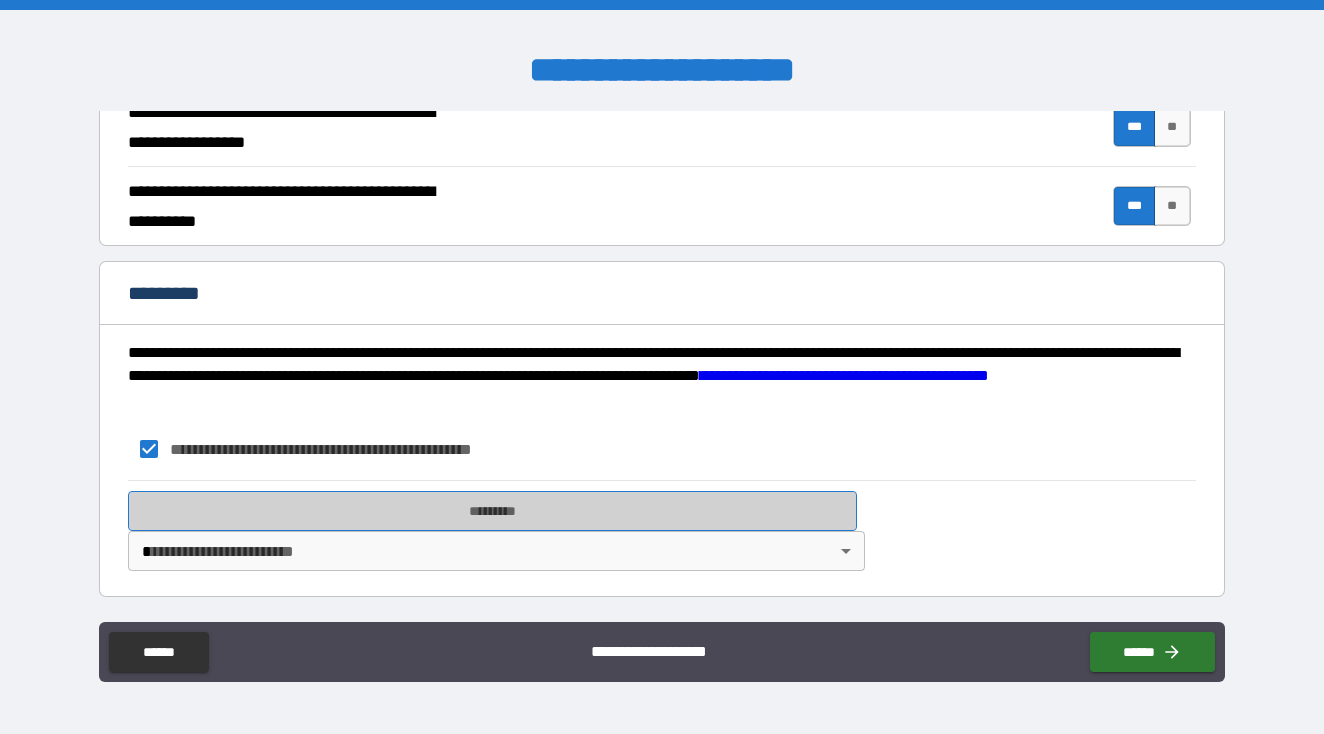 click on "*********" at bounding box center (492, 511) 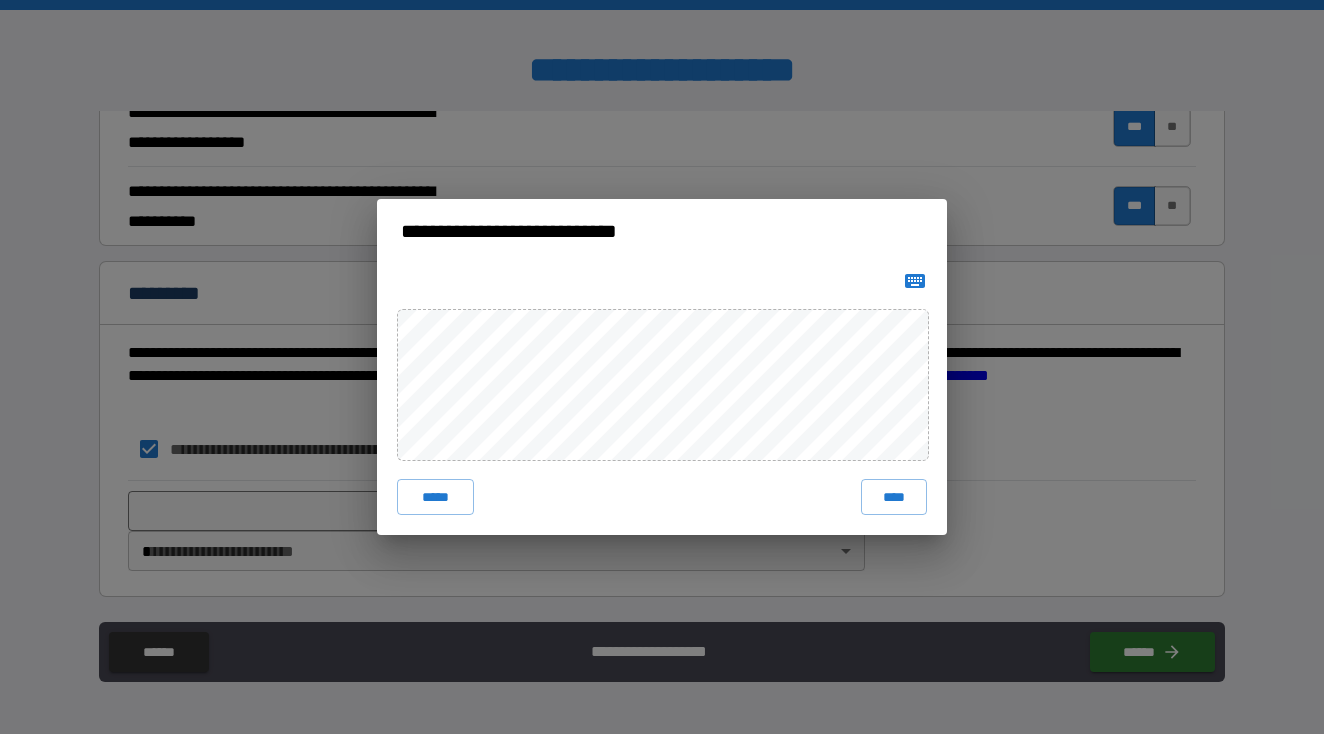 click on "***** ****" at bounding box center [662, 399] 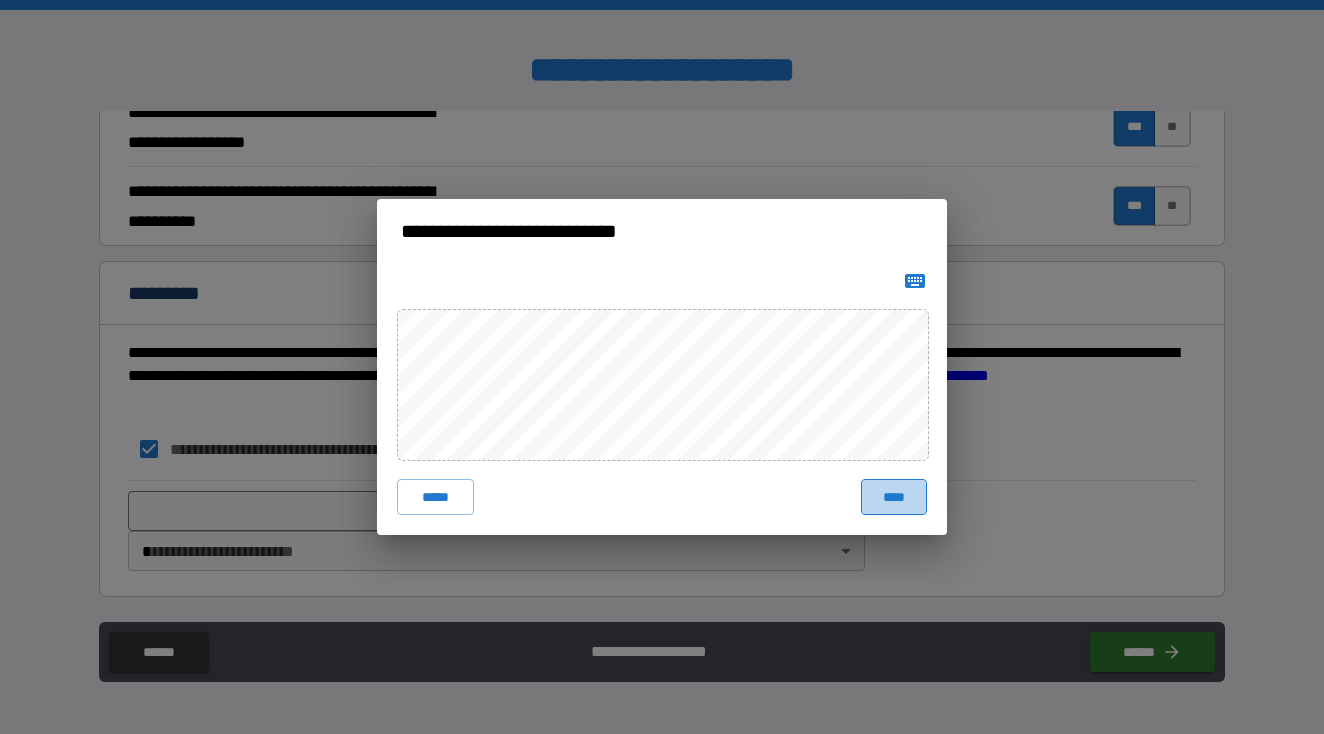 click on "****" at bounding box center [894, 497] 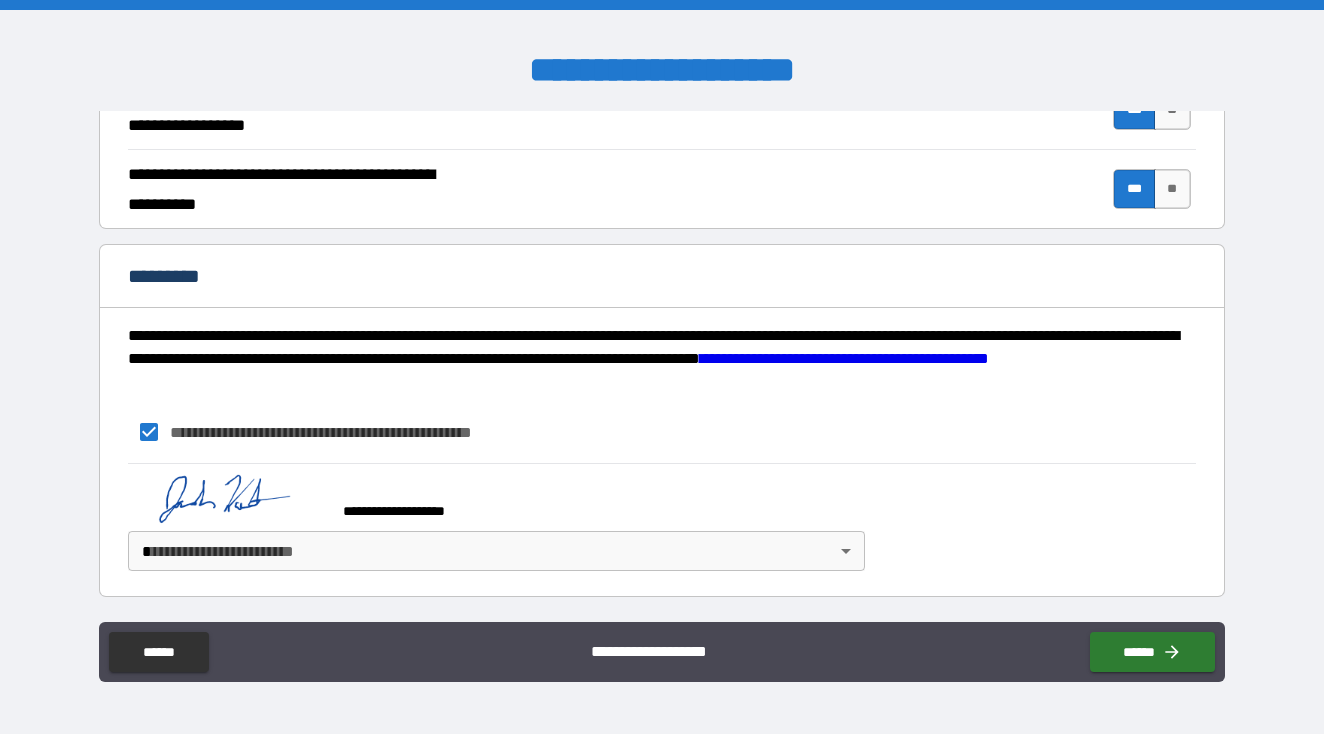 scroll, scrollTop: 1962, scrollLeft: 0, axis: vertical 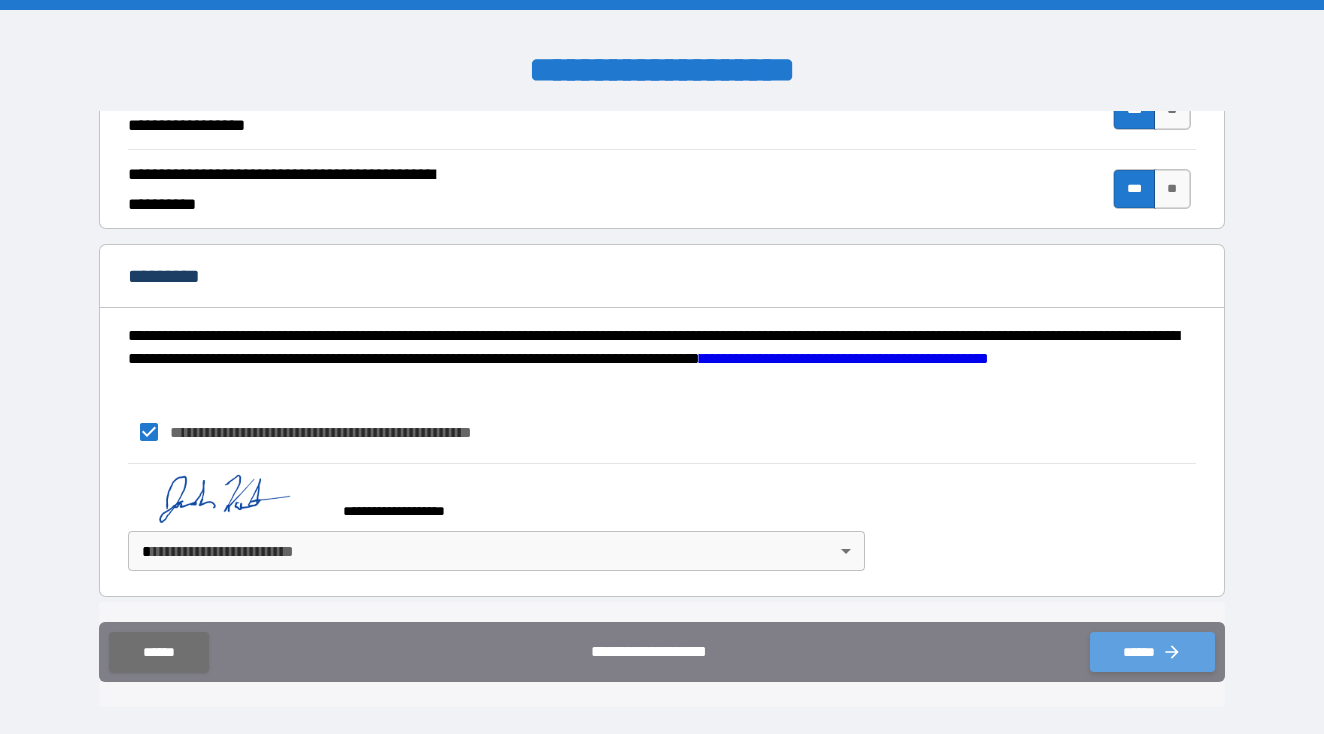 click on "******" at bounding box center [1152, 652] 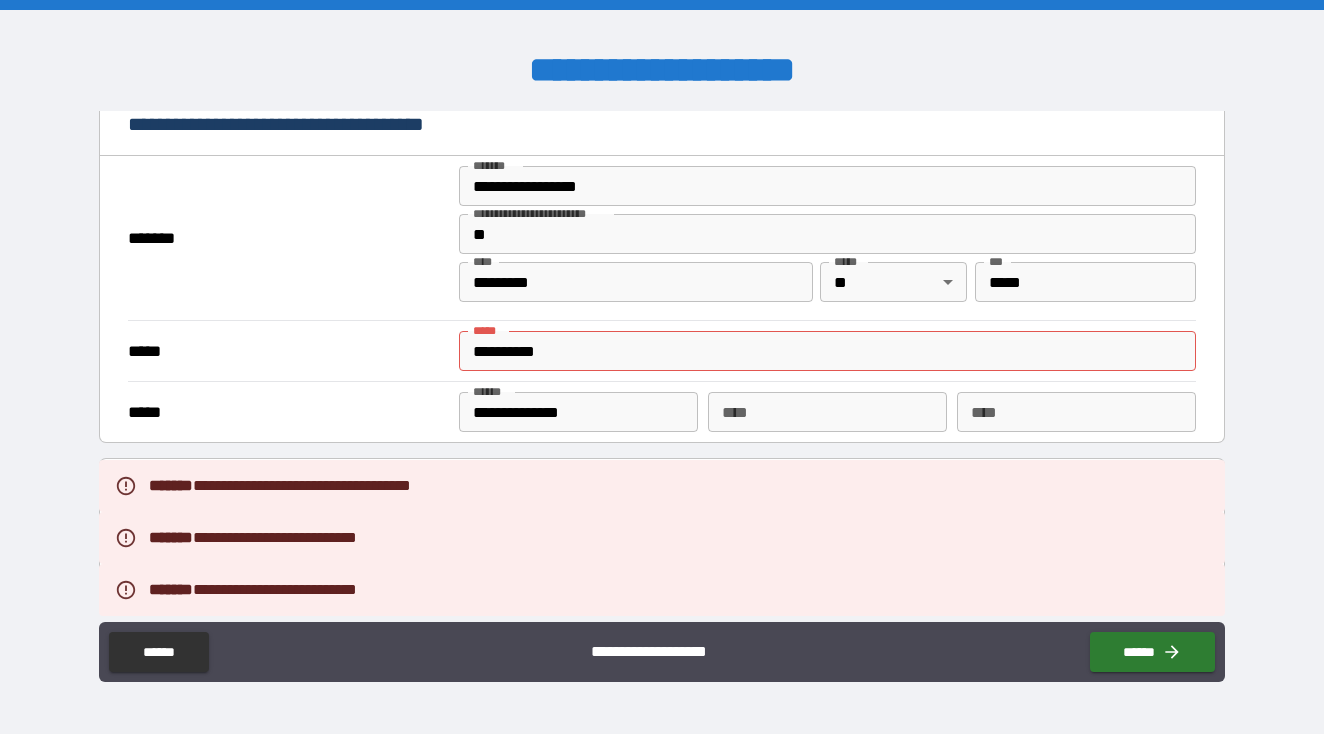 scroll, scrollTop: 1503, scrollLeft: 0, axis: vertical 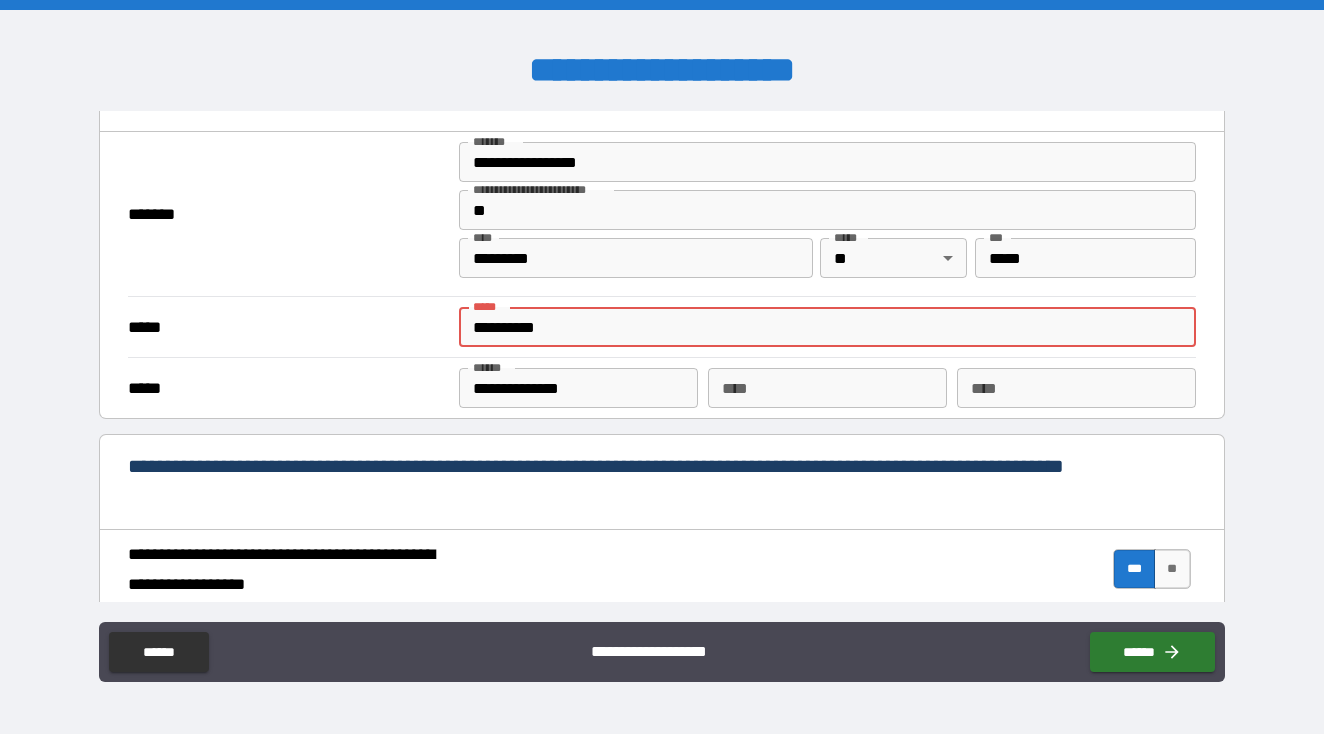 click on "**********" at bounding box center [827, 327] 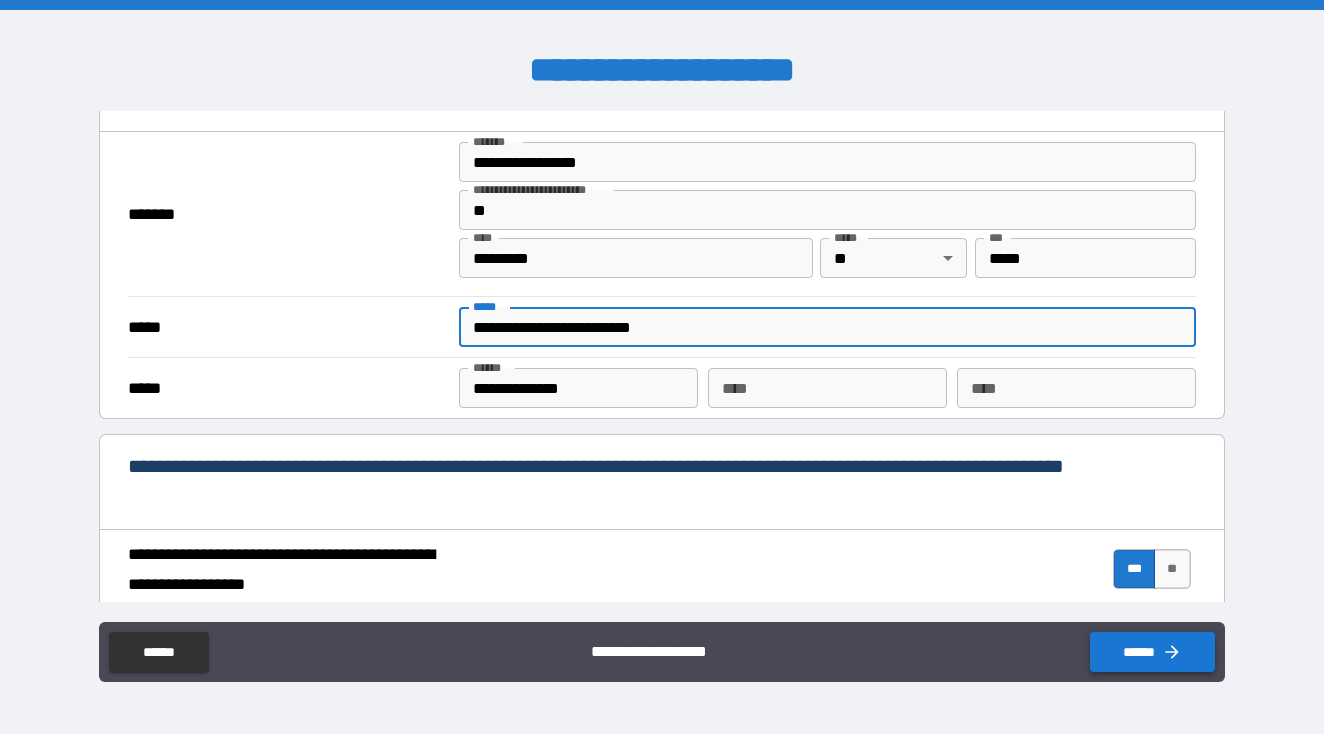 type on "**********" 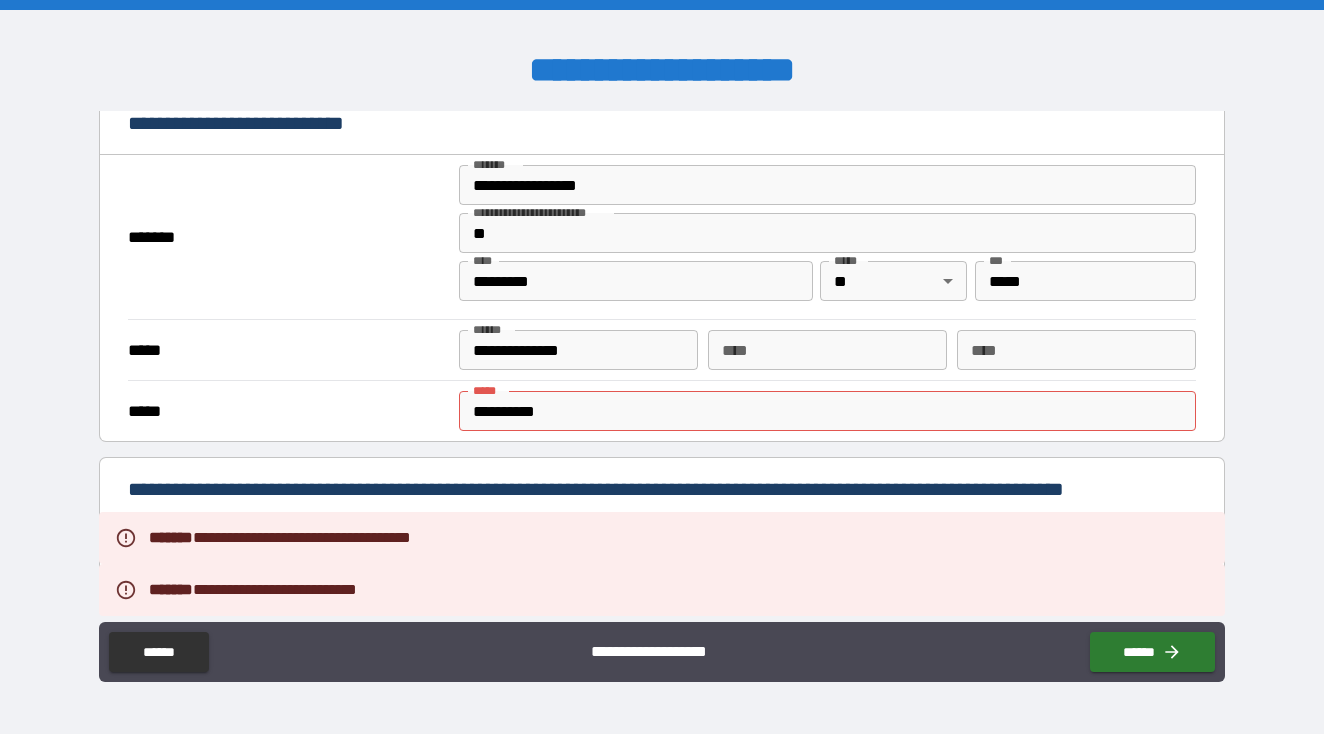 scroll, scrollTop: 414, scrollLeft: 0, axis: vertical 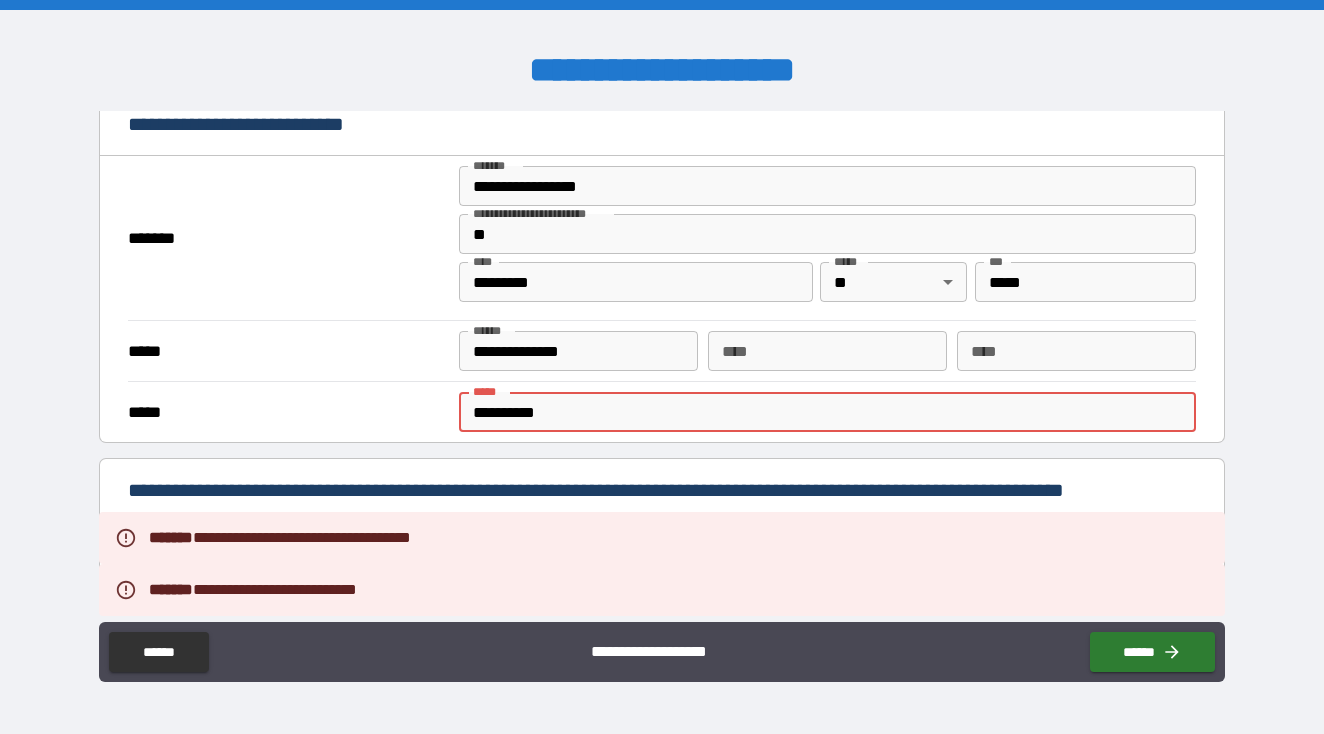 click on "**********" at bounding box center (827, 412) 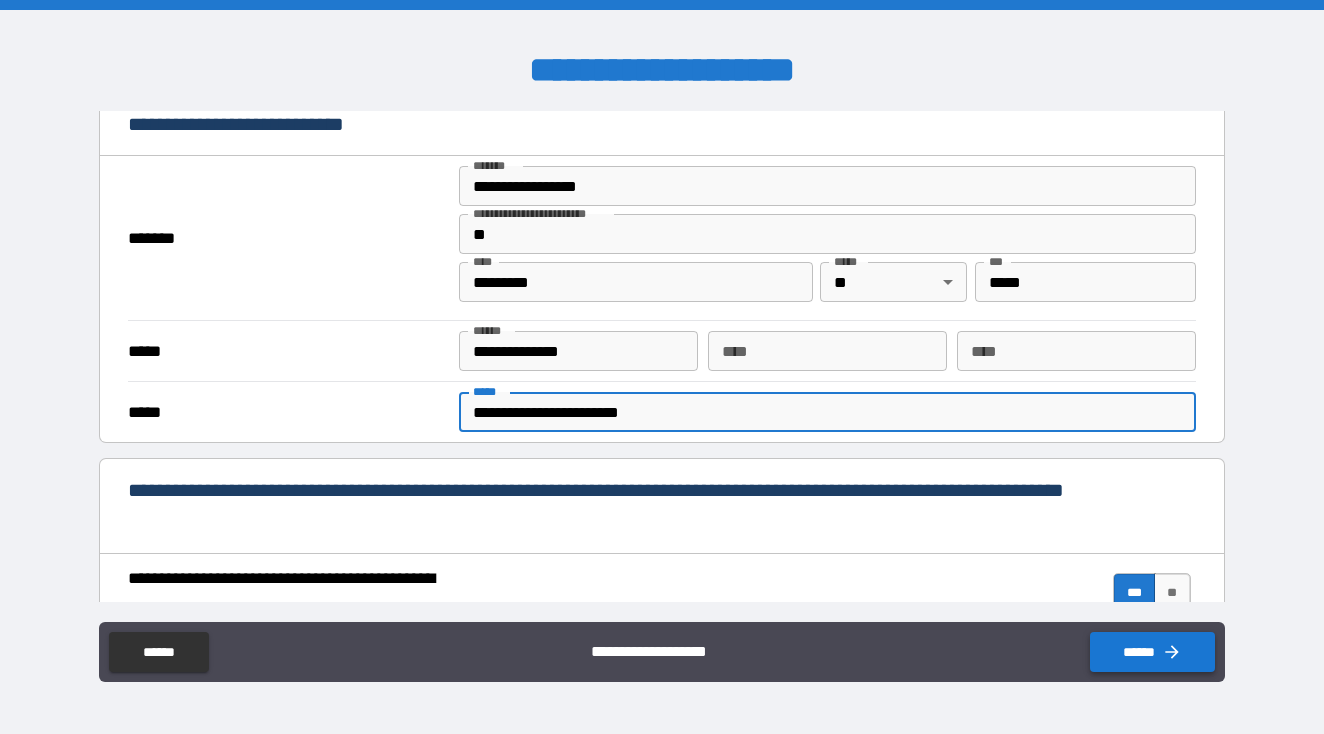 type on "**********" 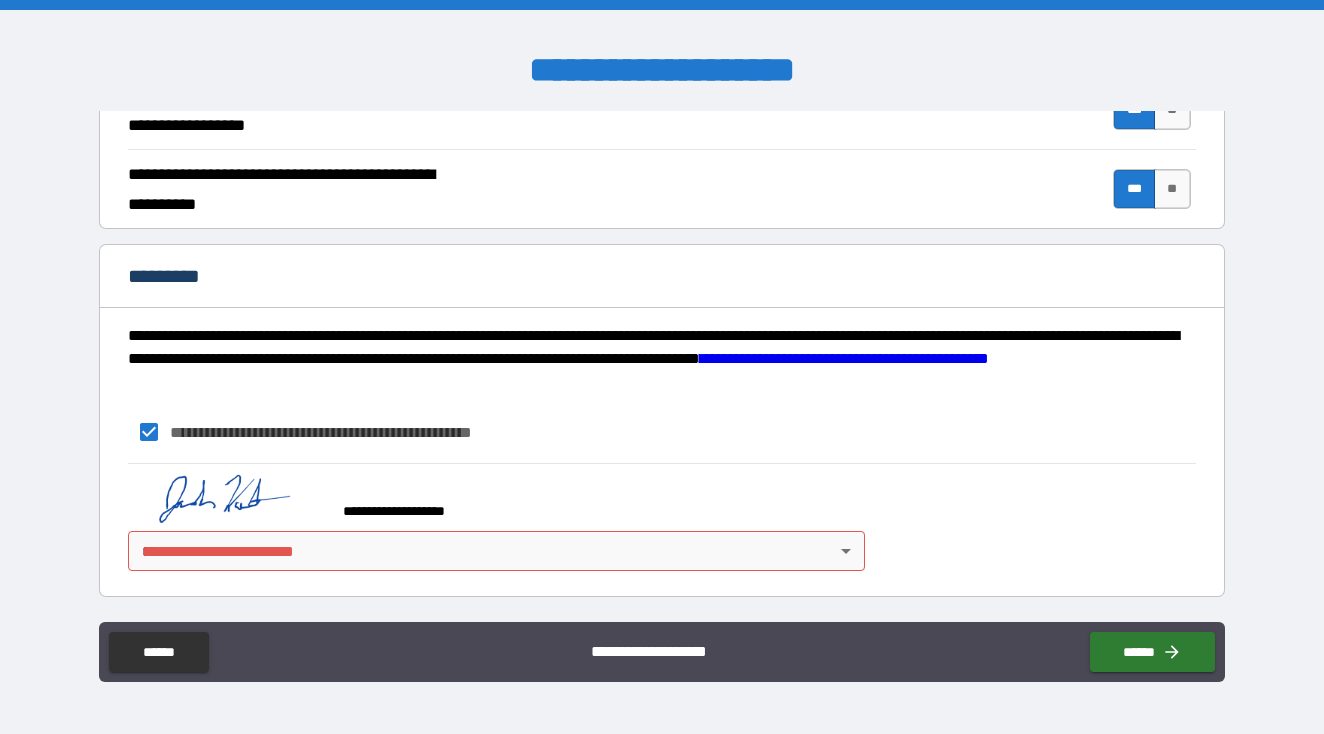 scroll, scrollTop: 1962, scrollLeft: 0, axis: vertical 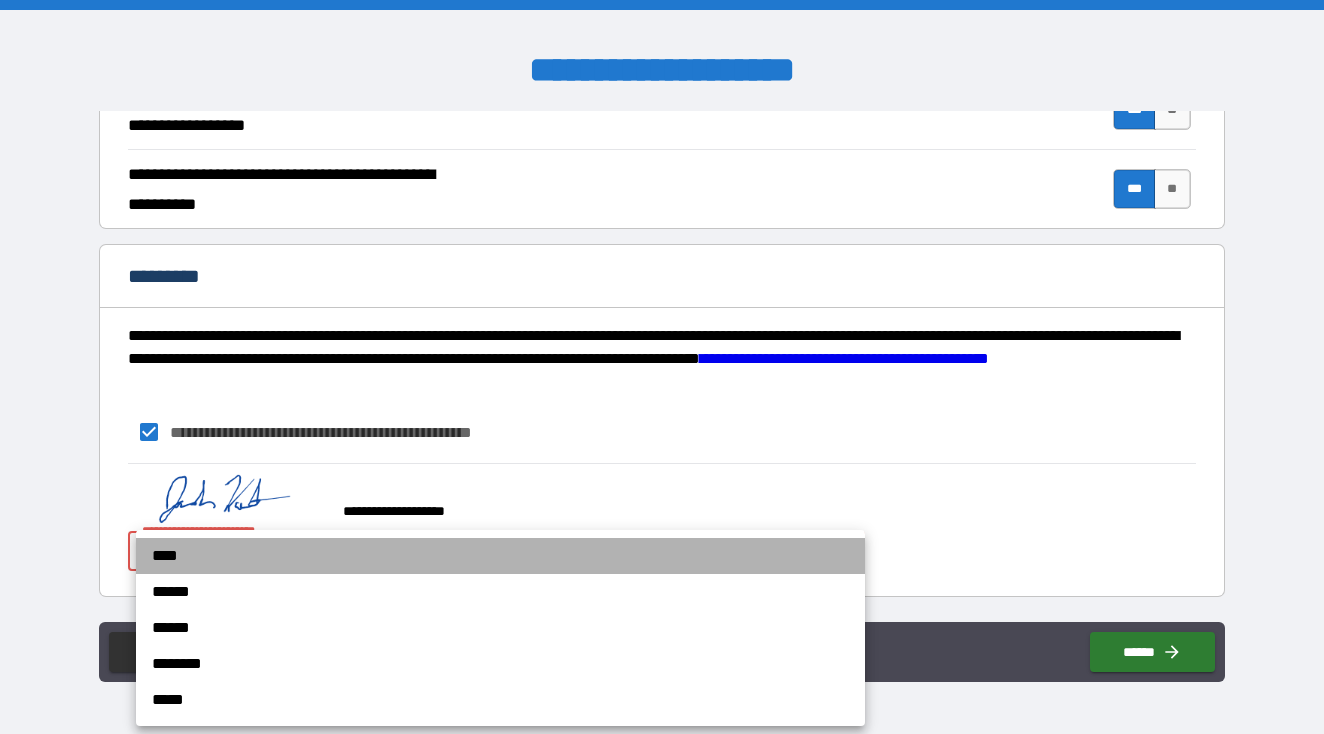 click on "****" at bounding box center (500, 556) 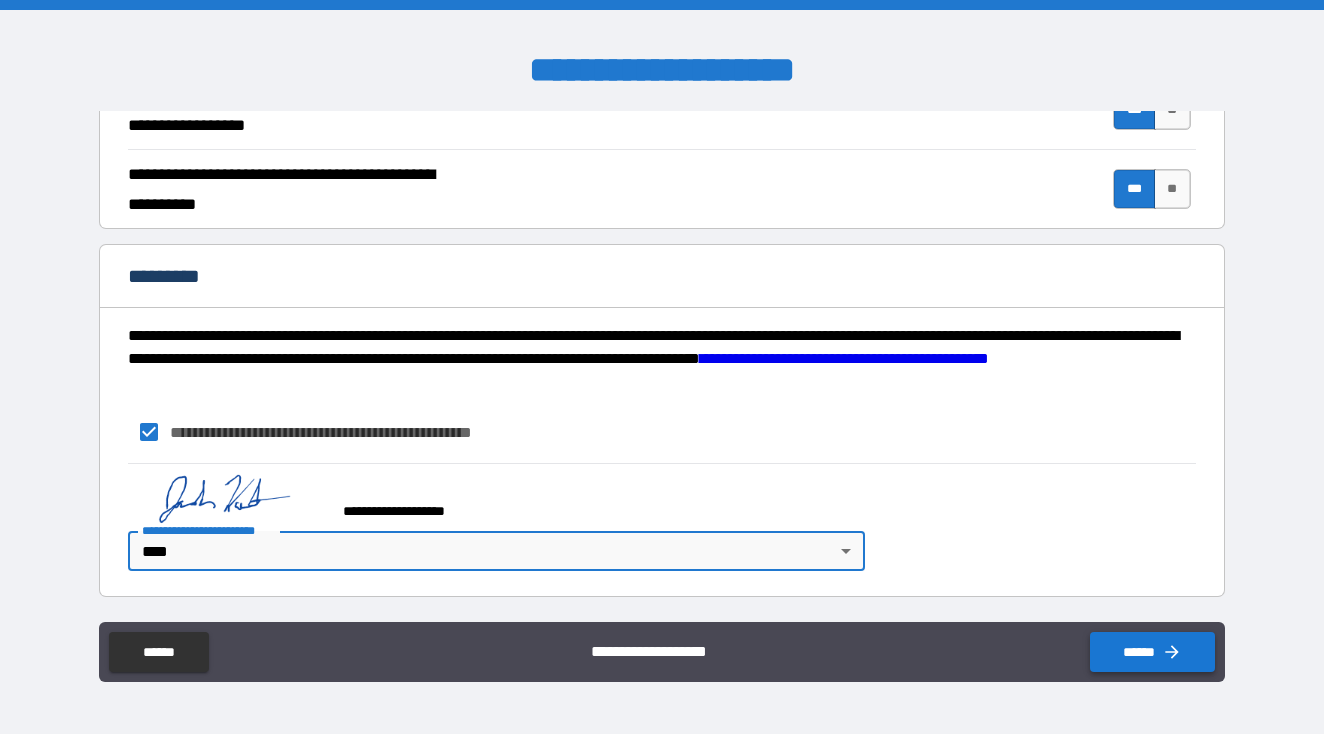 click on "******" at bounding box center [1152, 652] 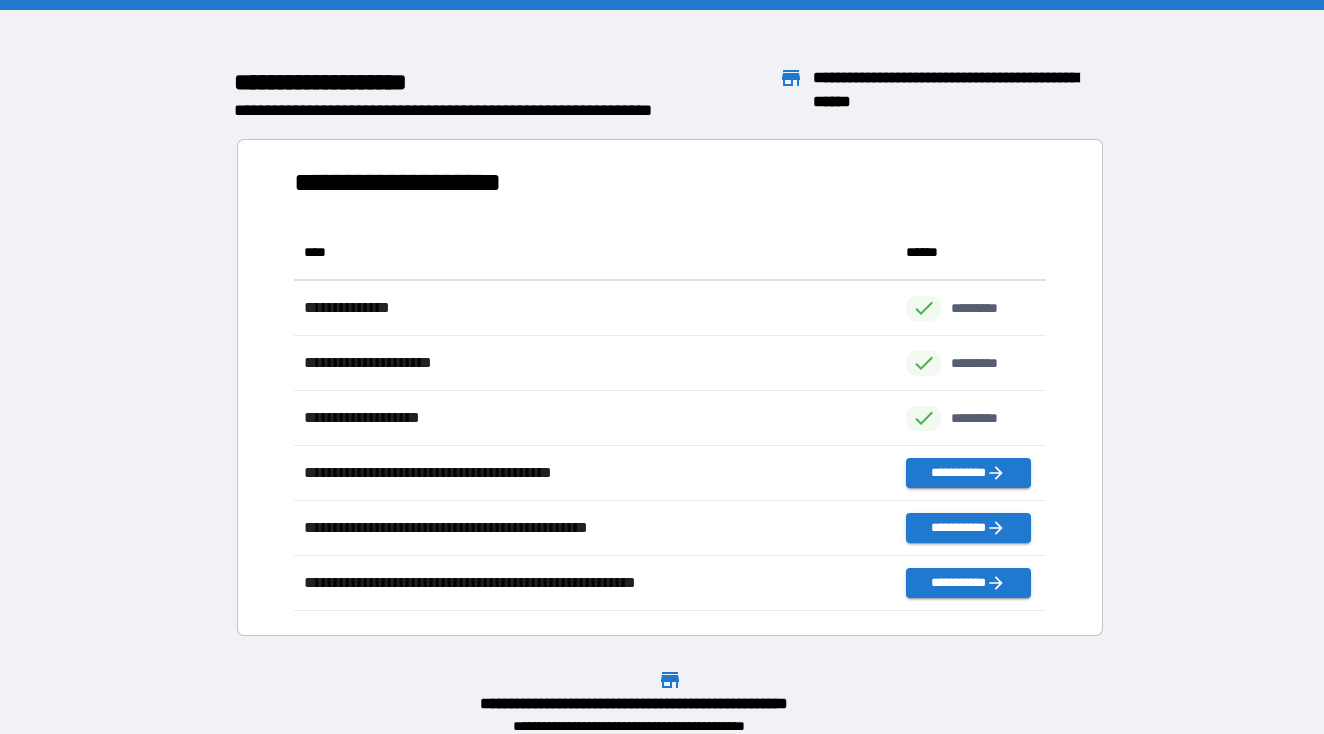 scroll, scrollTop: 1, scrollLeft: 1, axis: both 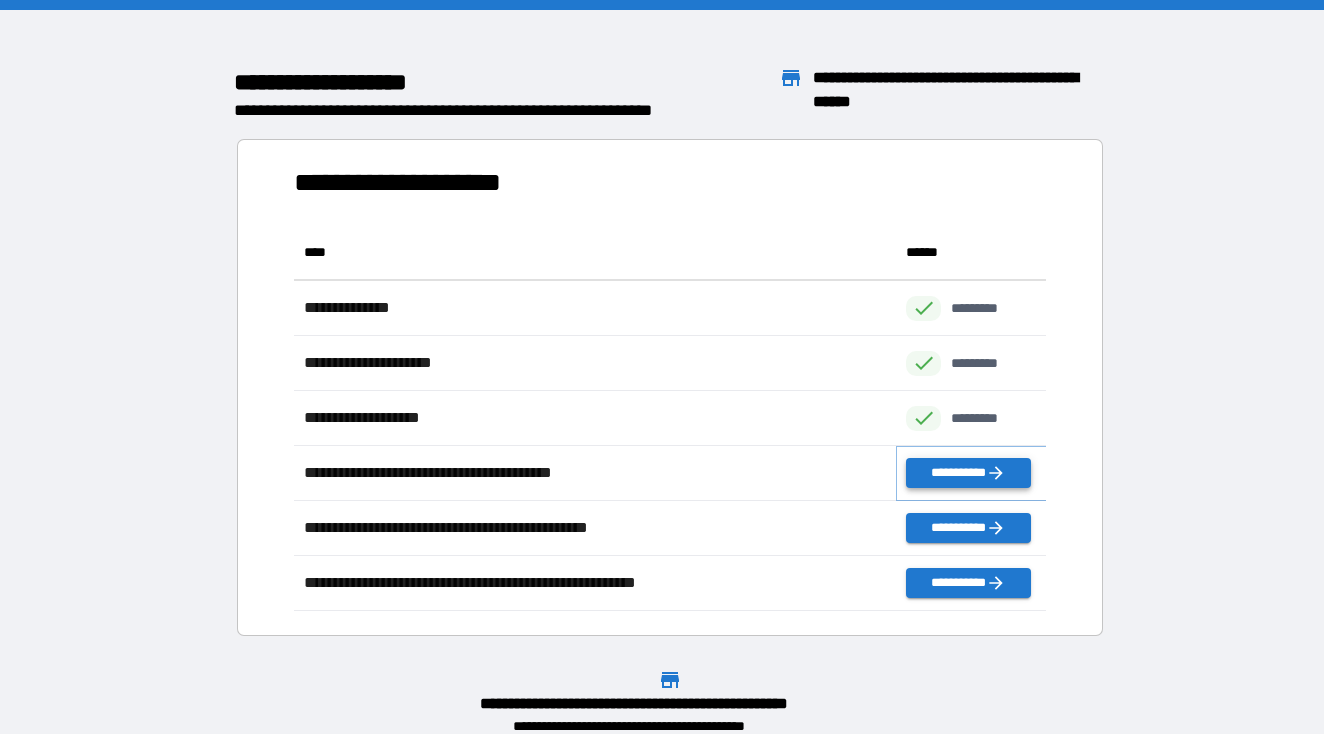 click on "**********" at bounding box center [968, 473] 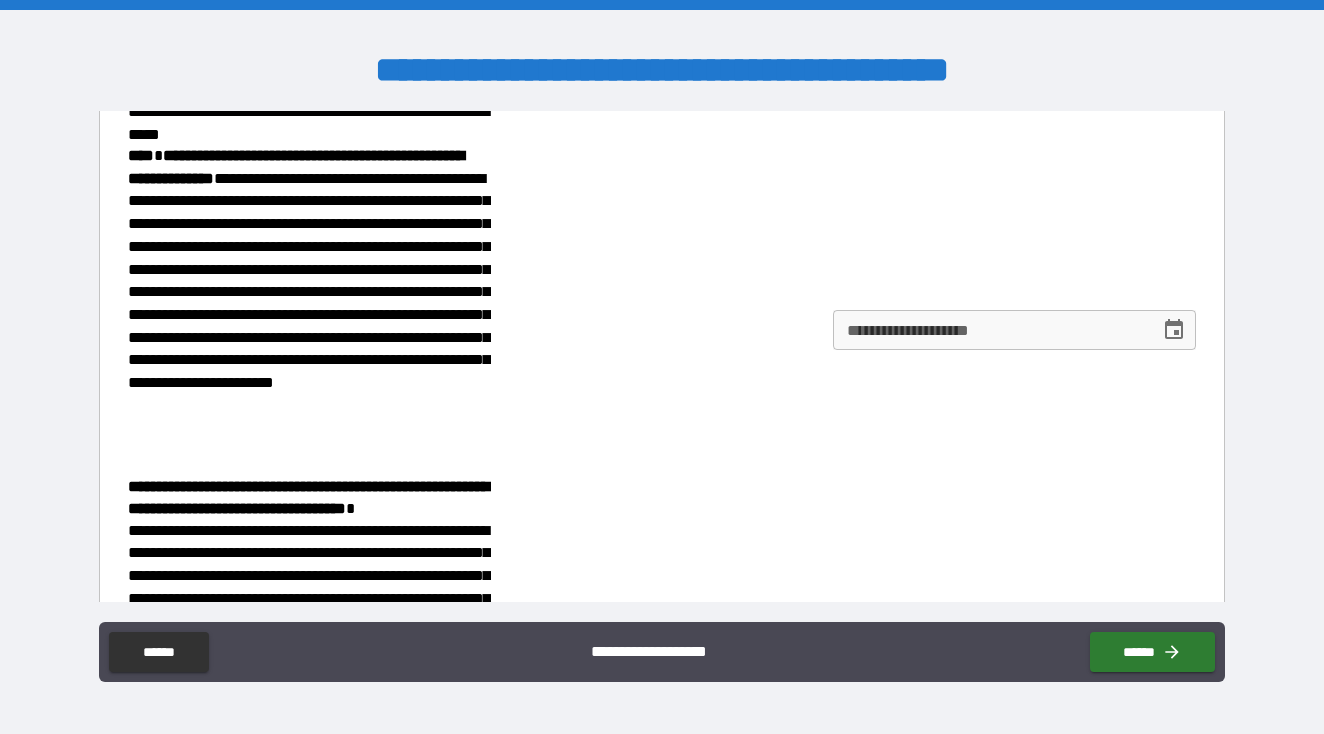 scroll, scrollTop: 360, scrollLeft: 0, axis: vertical 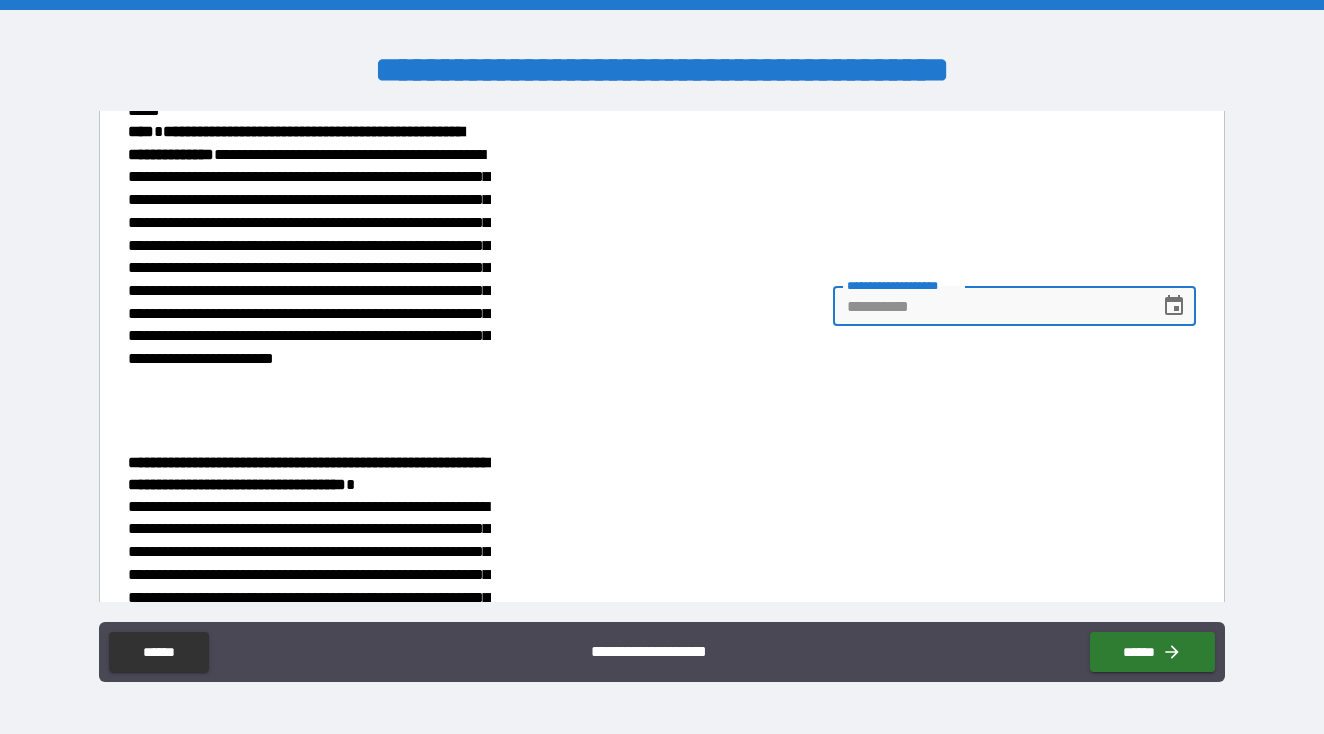click on "**********" at bounding box center (989, 306) 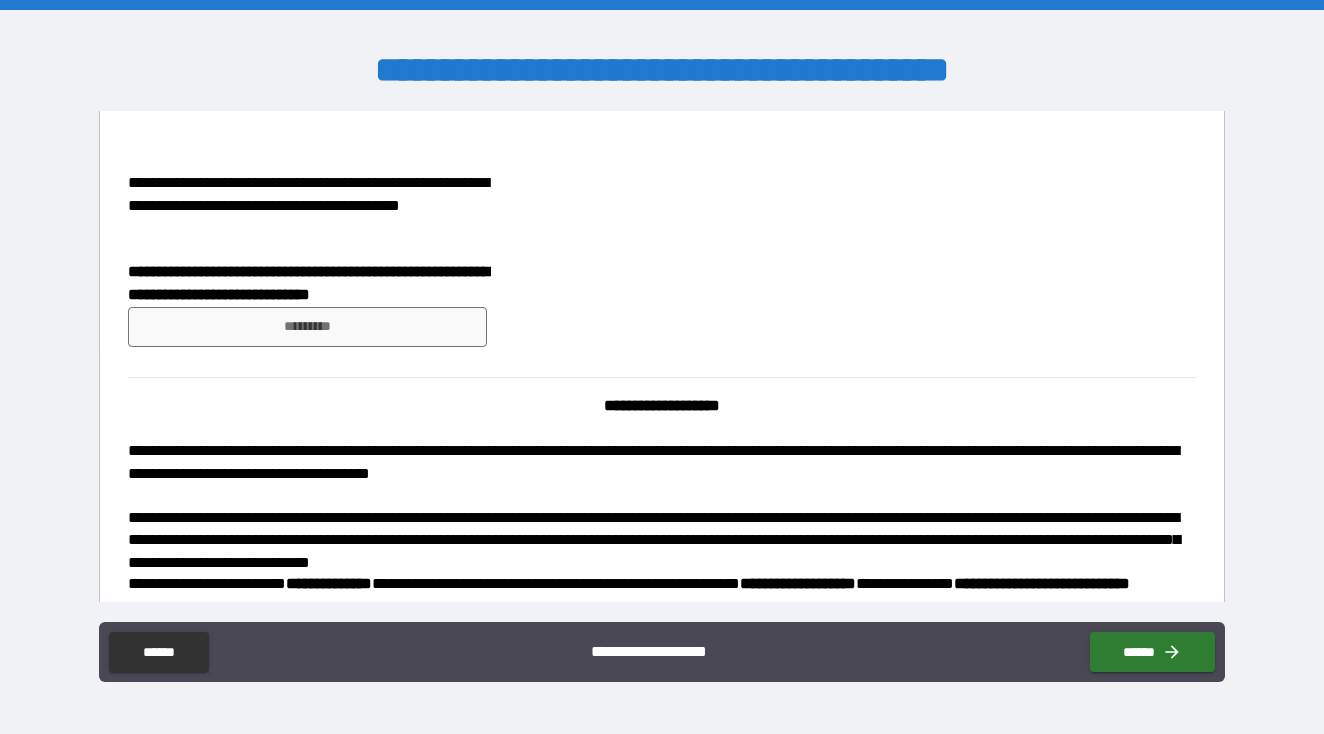 scroll, scrollTop: 906, scrollLeft: 0, axis: vertical 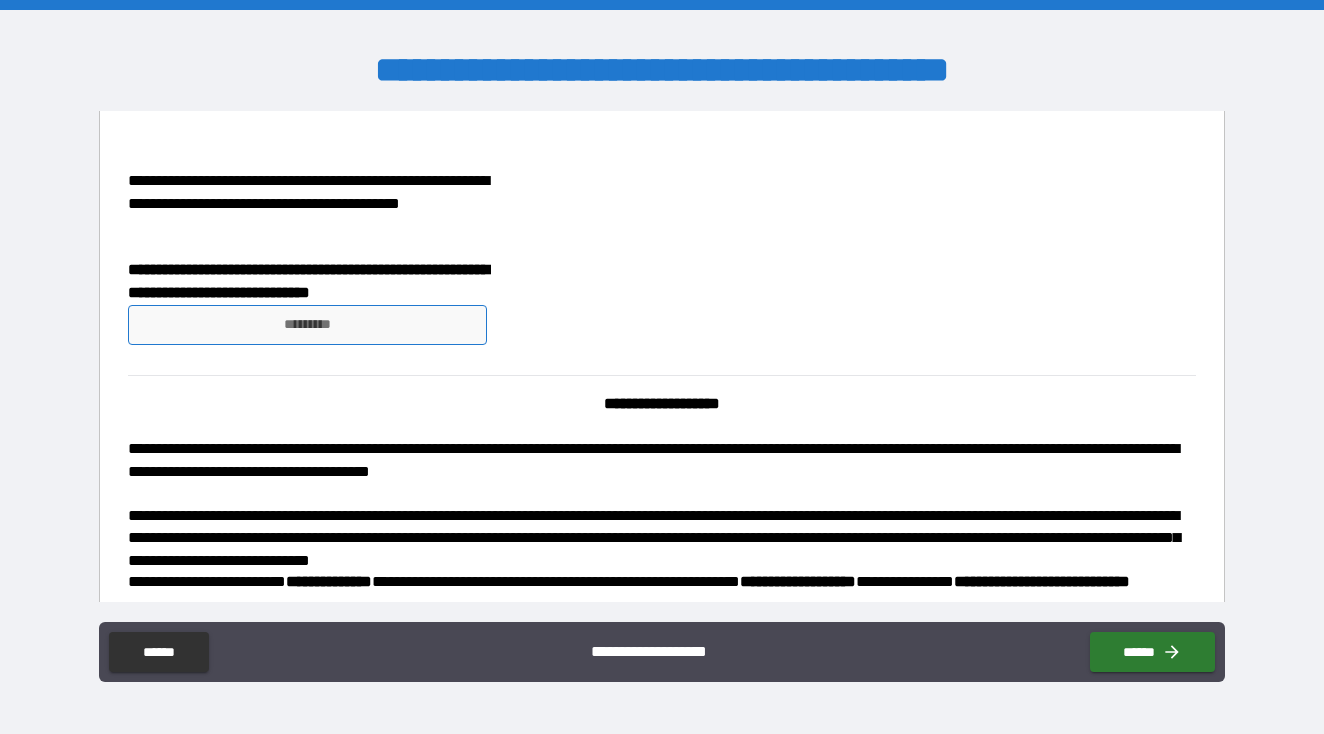type on "**********" 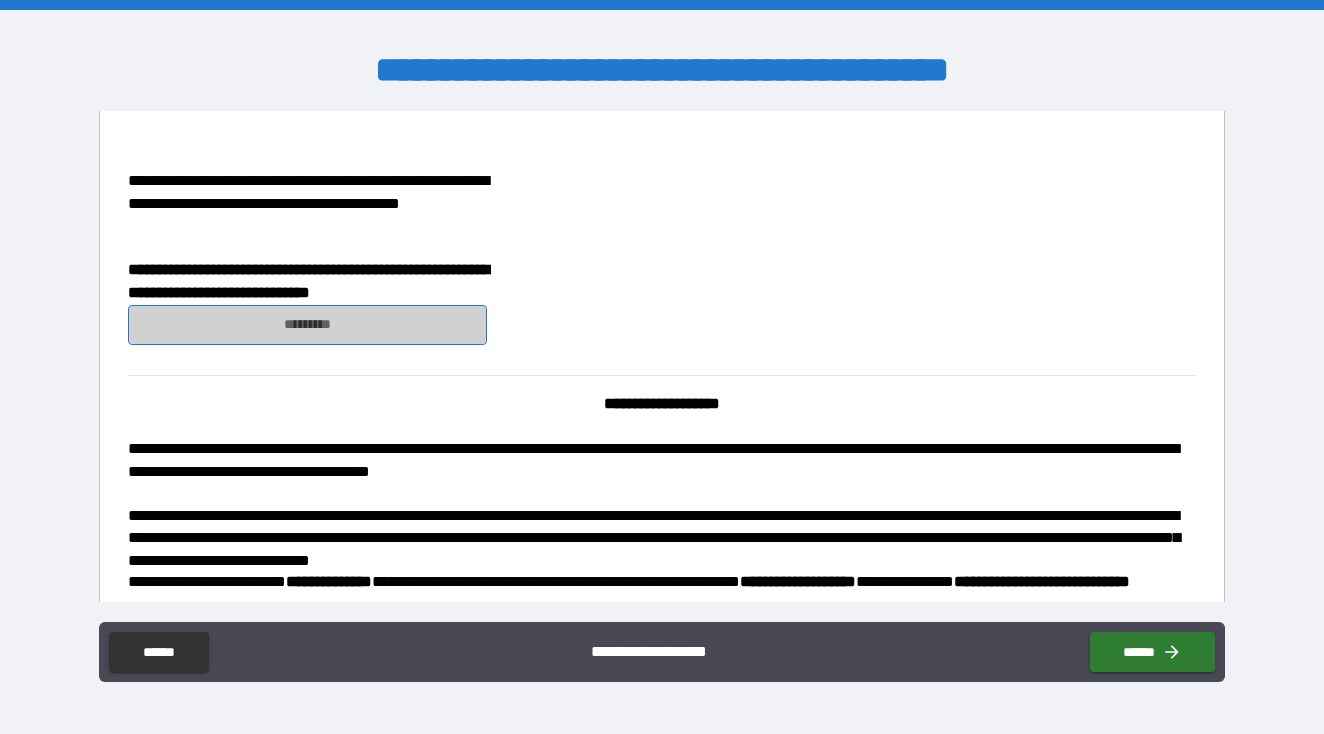 click on "*********" at bounding box center (307, 325) 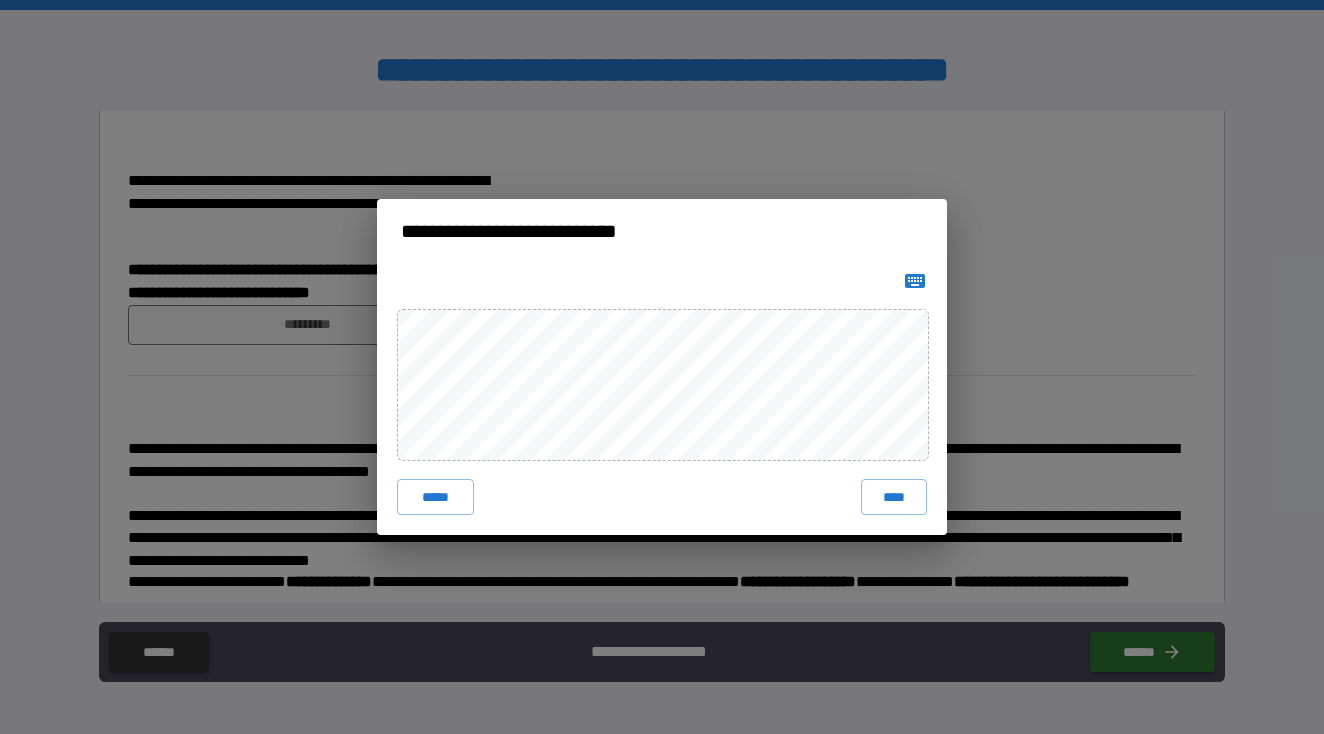 click on "***** ****" at bounding box center [662, 399] 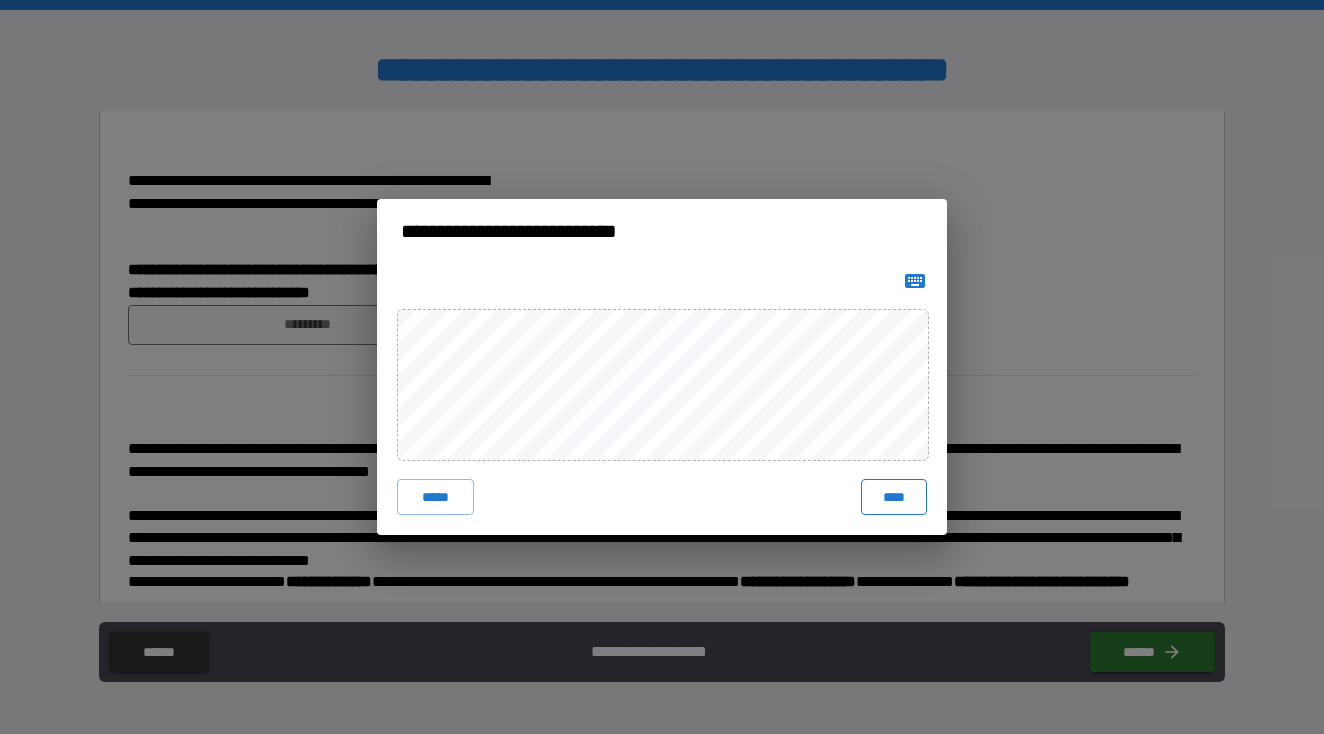 click on "****" at bounding box center (894, 497) 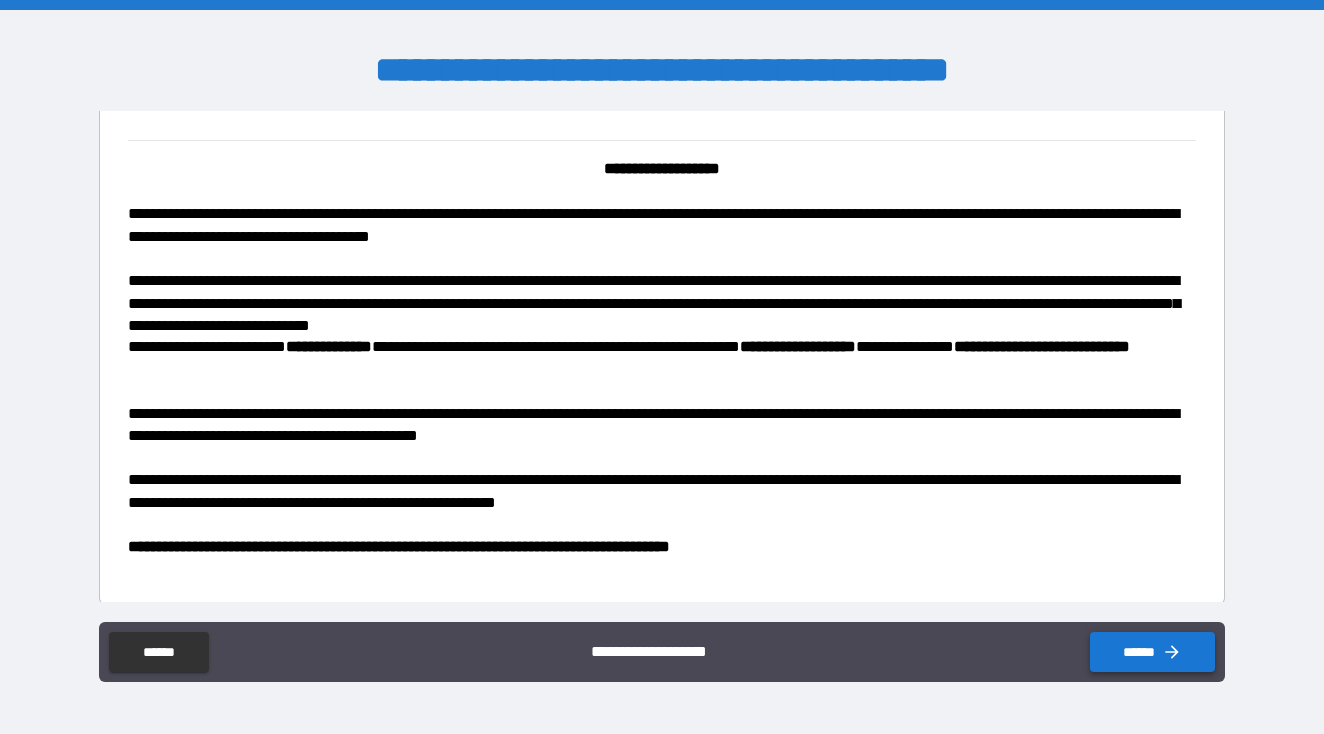 scroll, scrollTop: 1157, scrollLeft: 0, axis: vertical 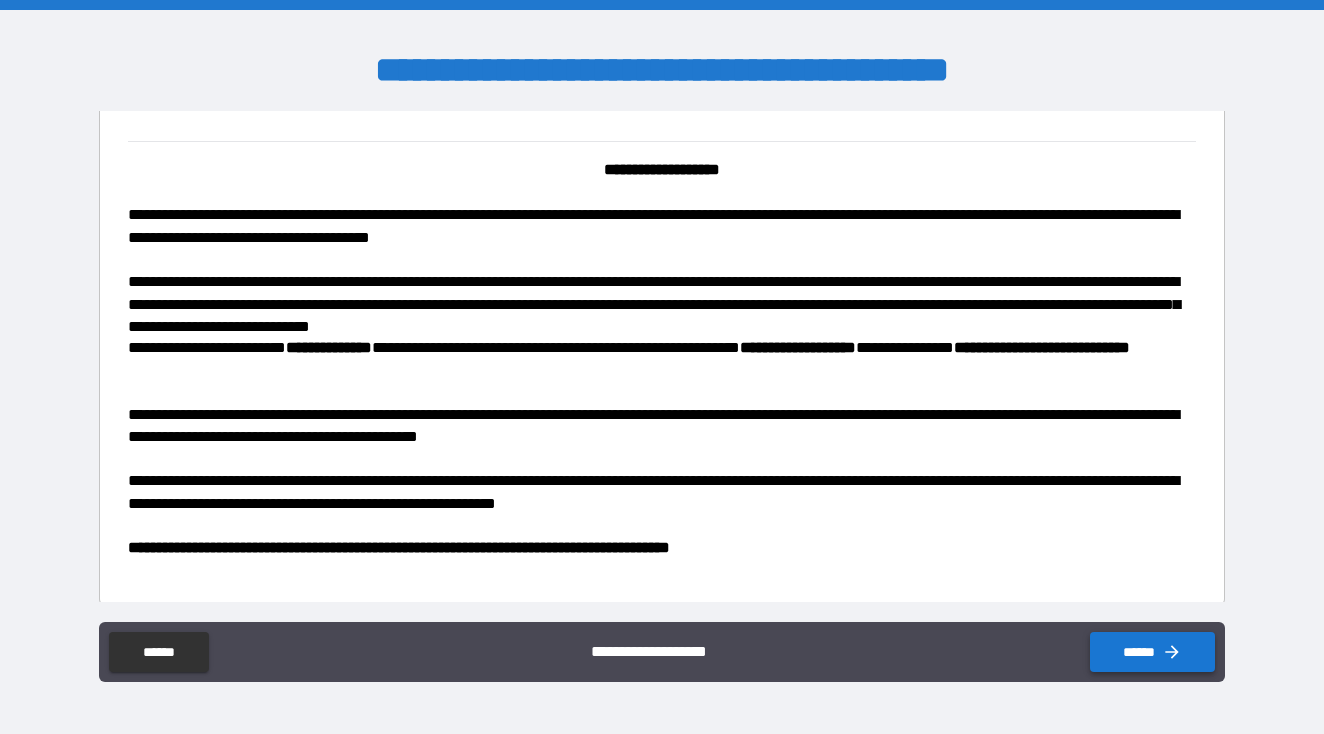 click on "******" at bounding box center [1152, 652] 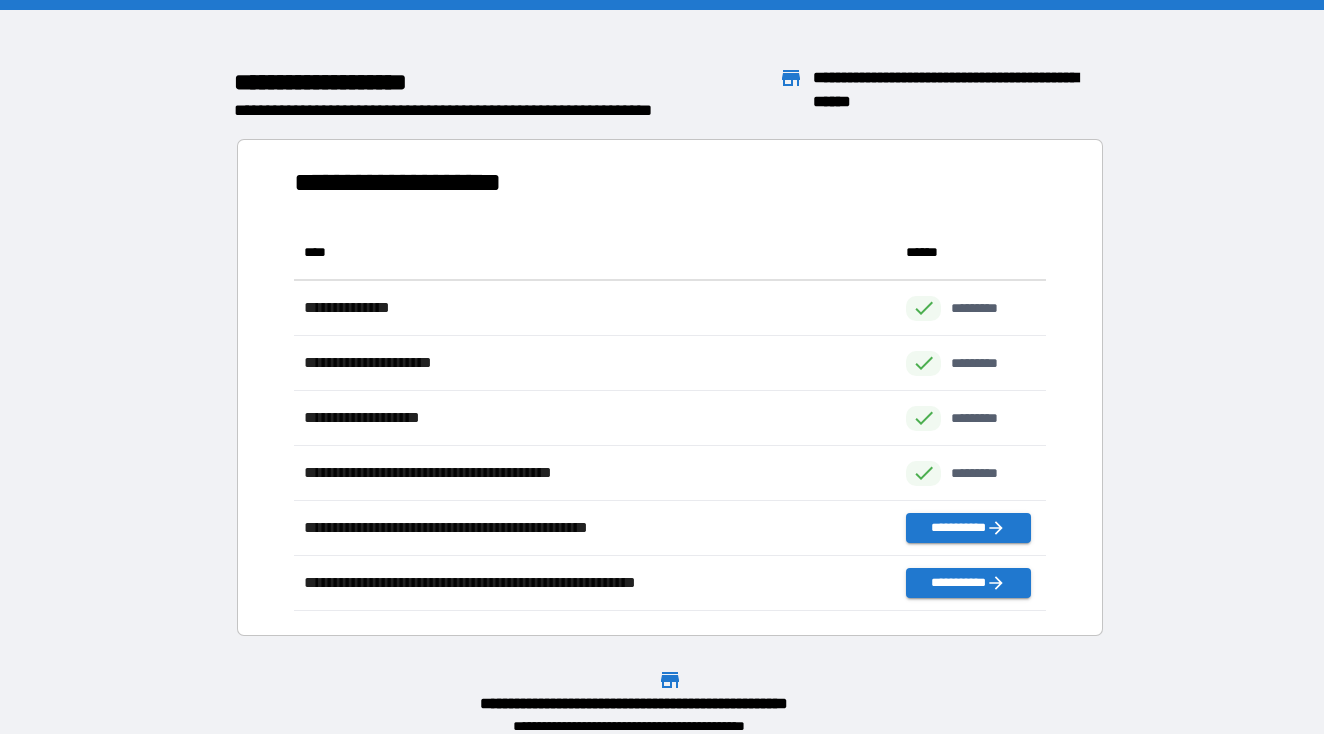 scroll, scrollTop: 1, scrollLeft: 1, axis: both 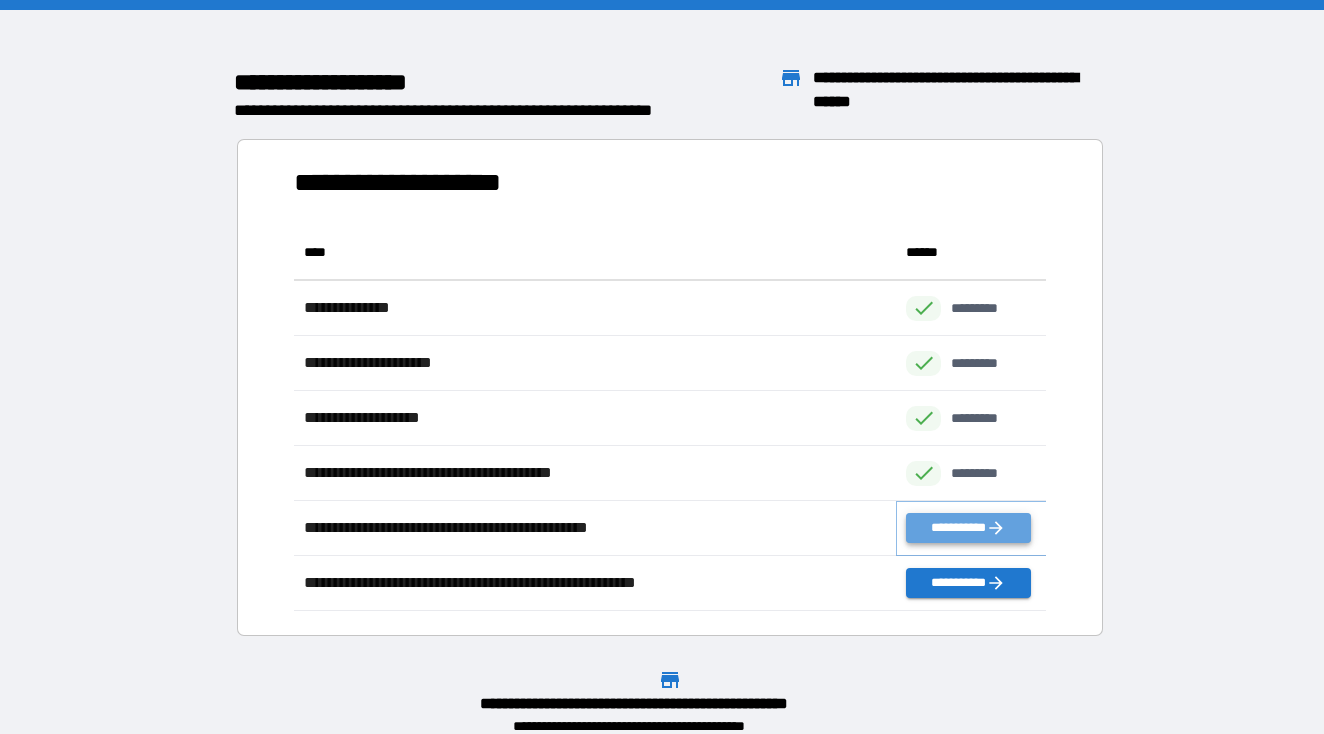 click on "**********" at bounding box center [968, 528] 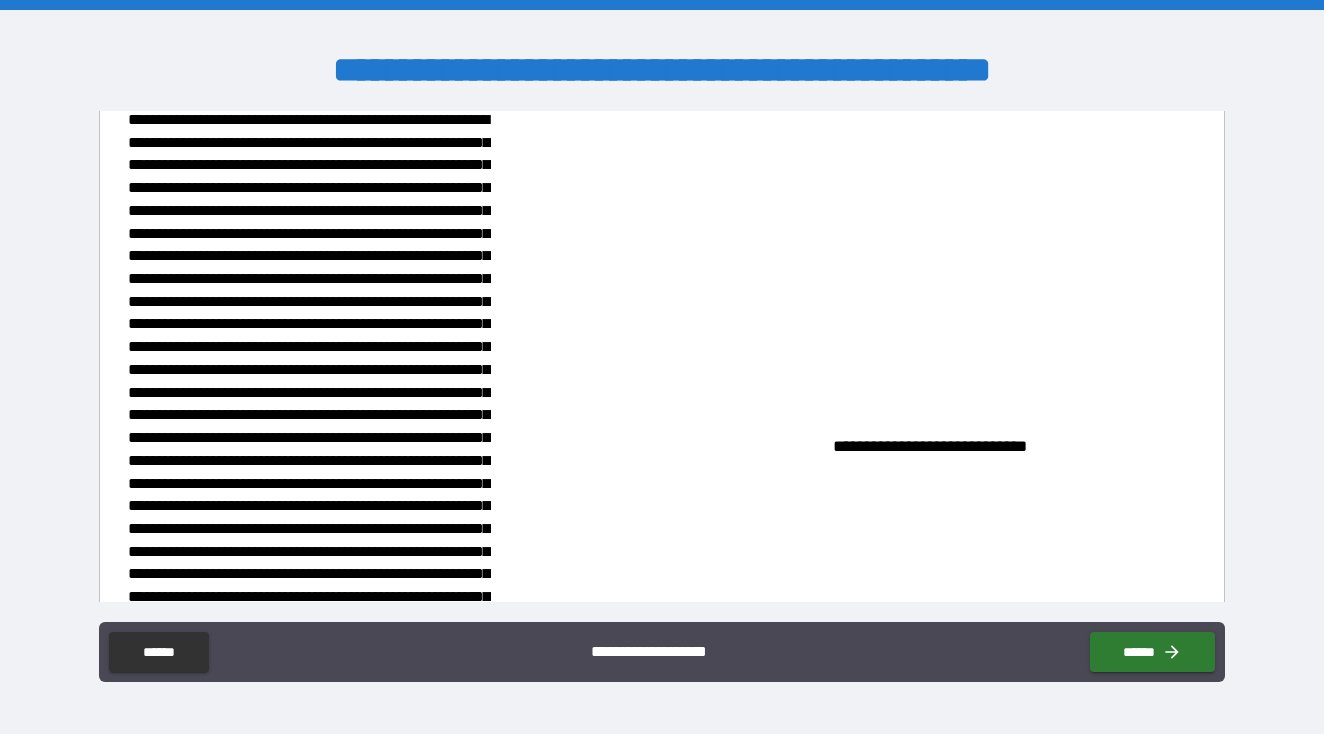 scroll, scrollTop: 42, scrollLeft: 0, axis: vertical 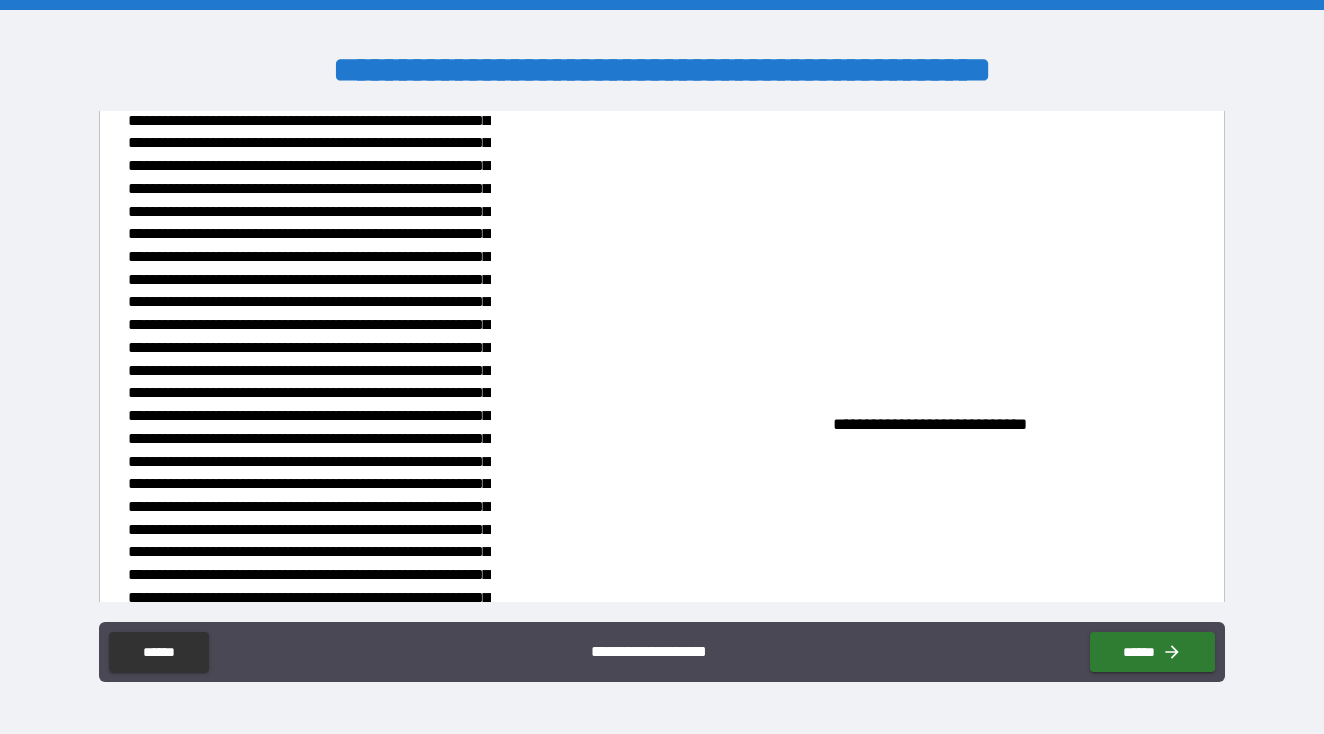 click on "**********" at bounding box center (1012, 424) 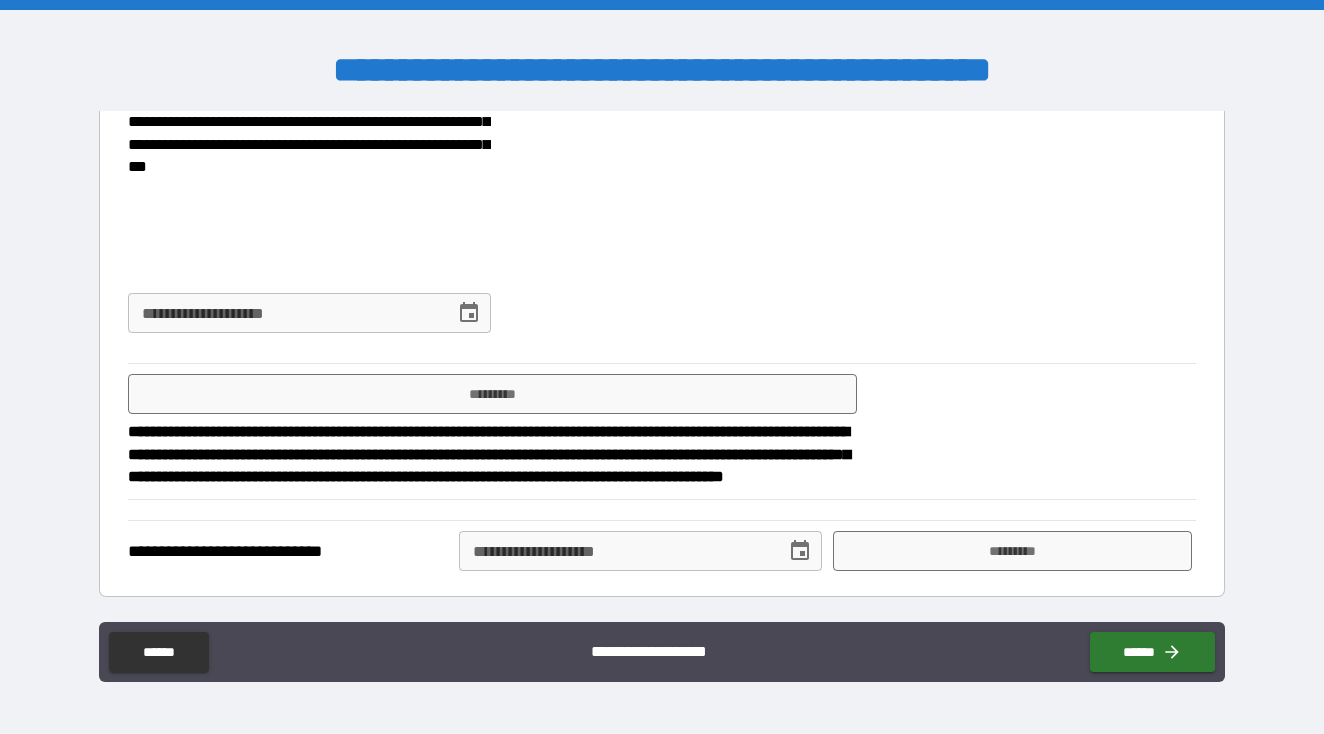 scroll, scrollTop: 538, scrollLeft: 0, axis: vertical 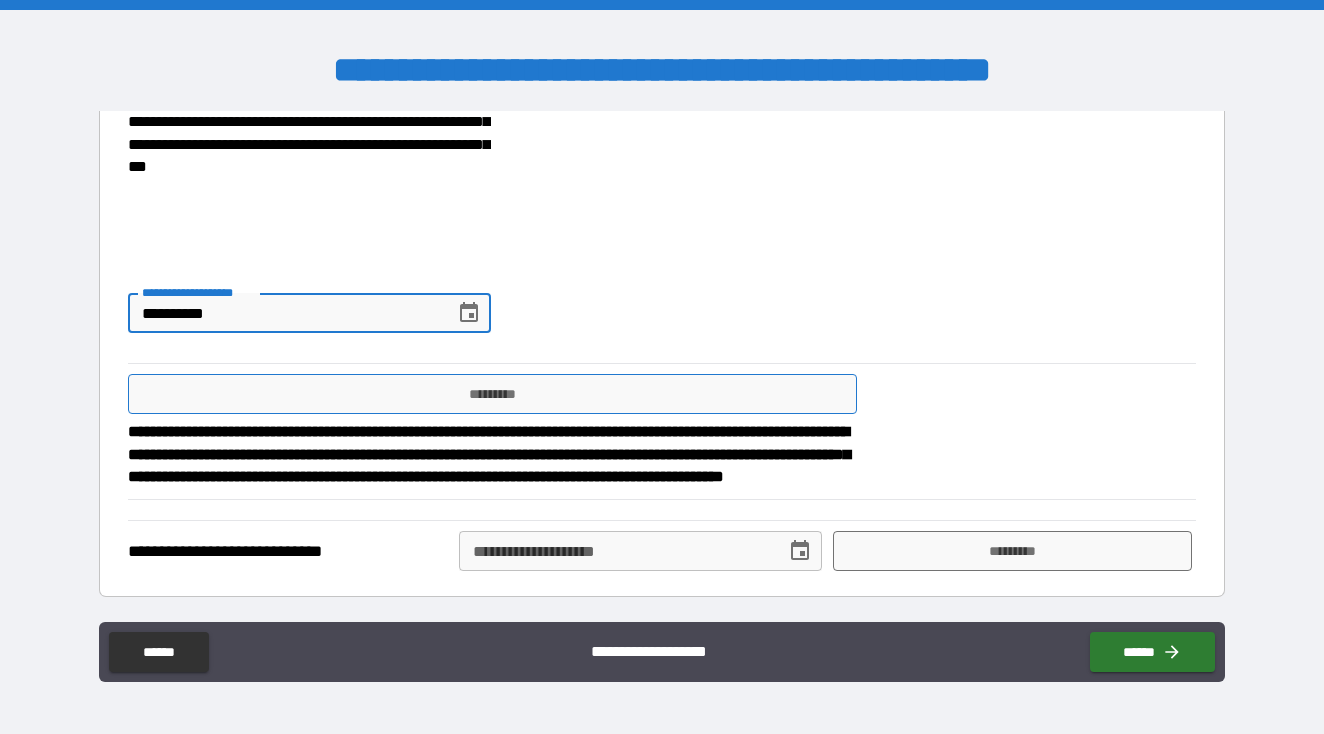 type on "**********" 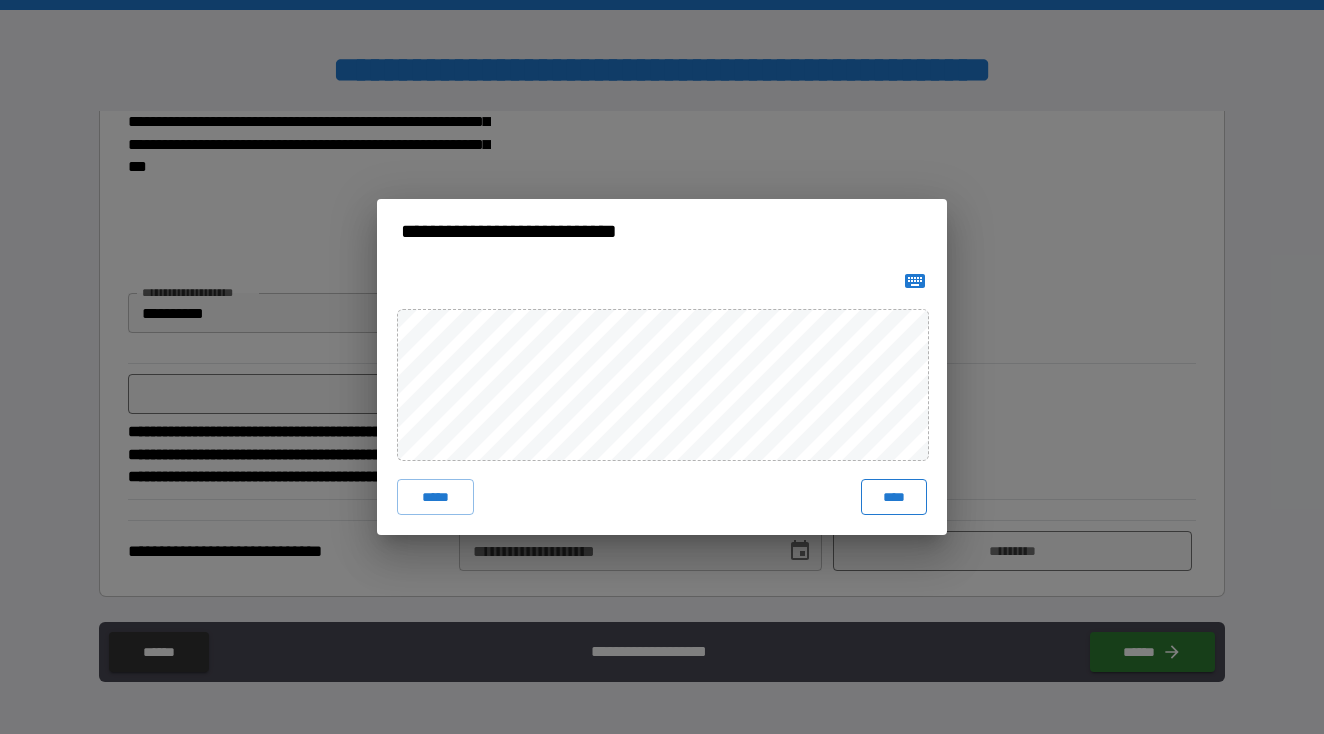 click on "****" at bounding box center (894, 497) 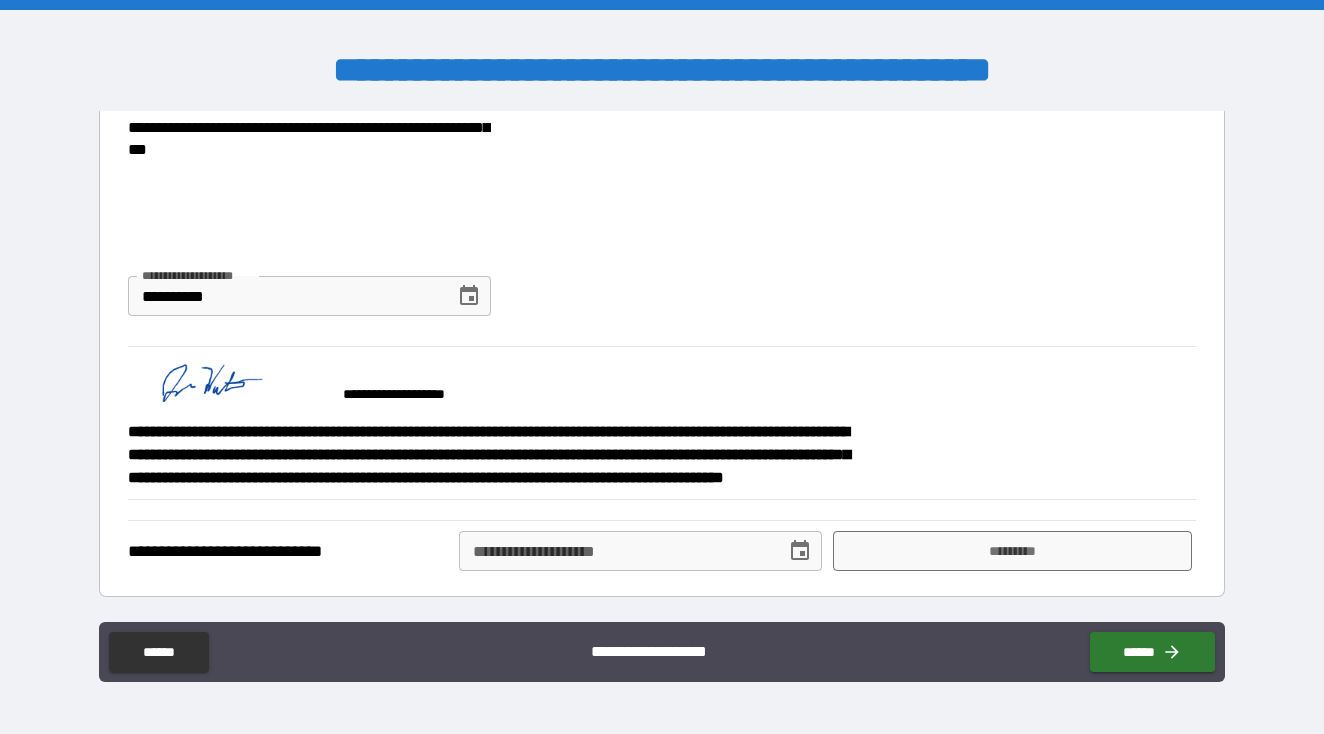 scroll, scrollTop: 555, scrollLeft: 0, axis: vertical 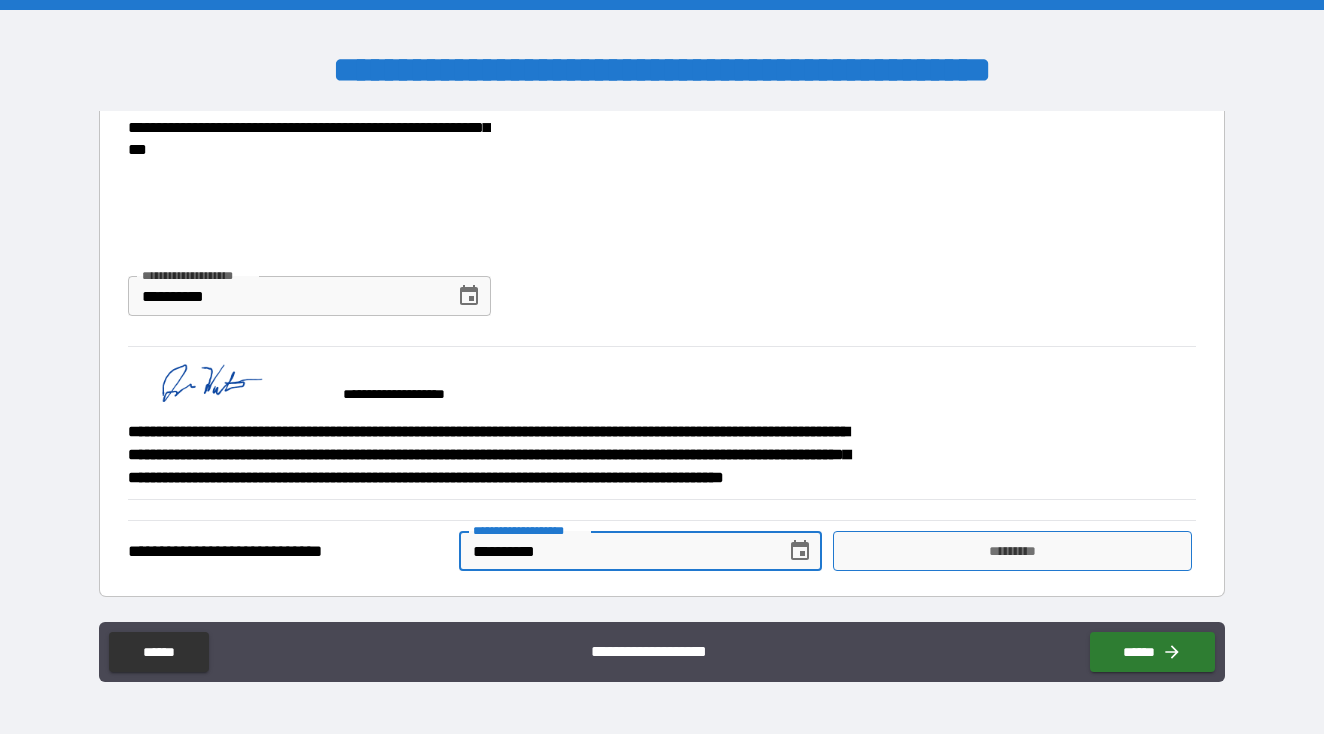 type on "**********" 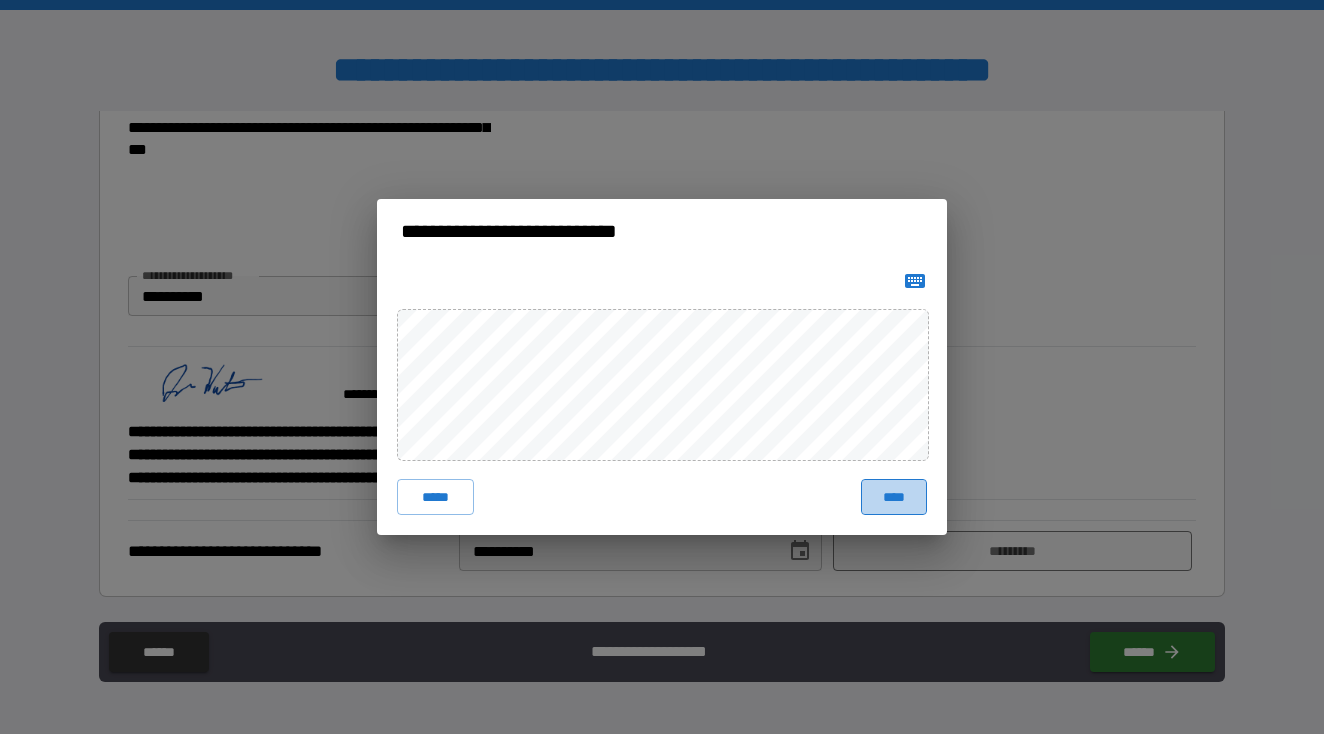 click on "****" at bounding box center [894, 497] 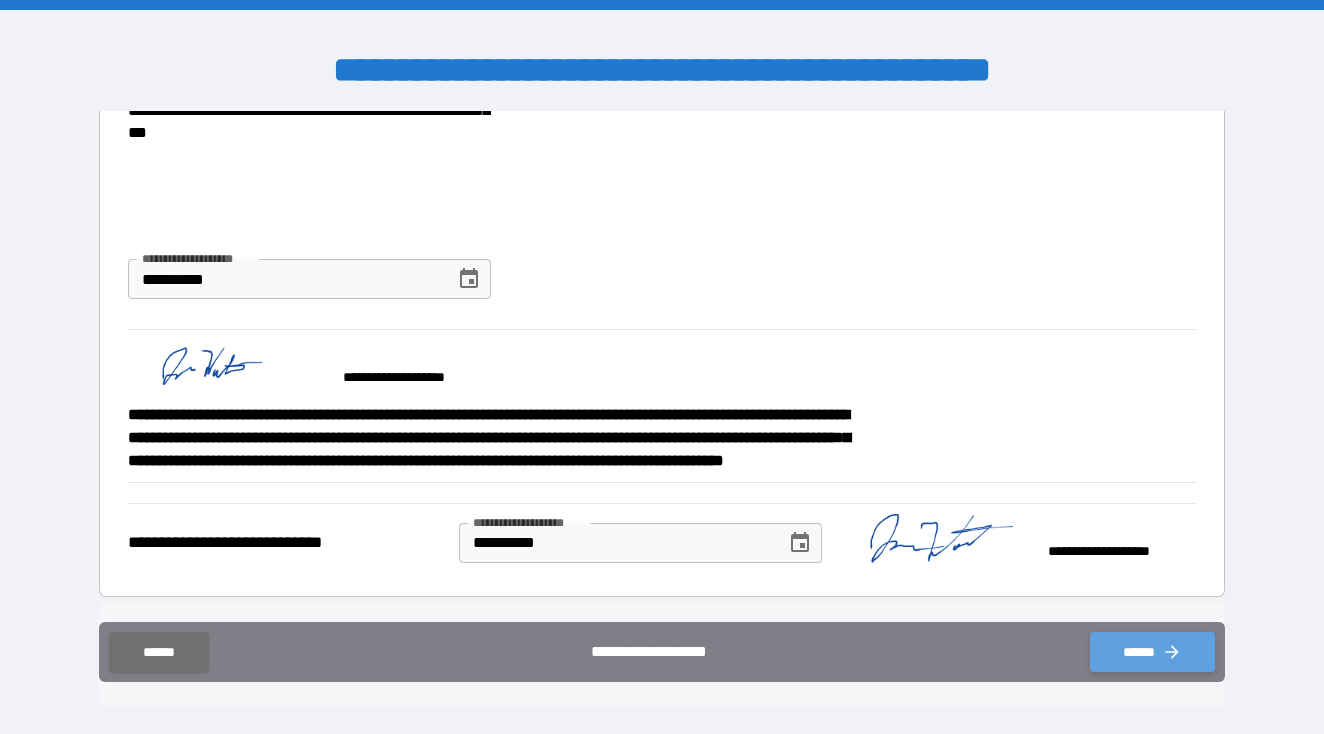 click on "******" at bounding box center (1152, 652) 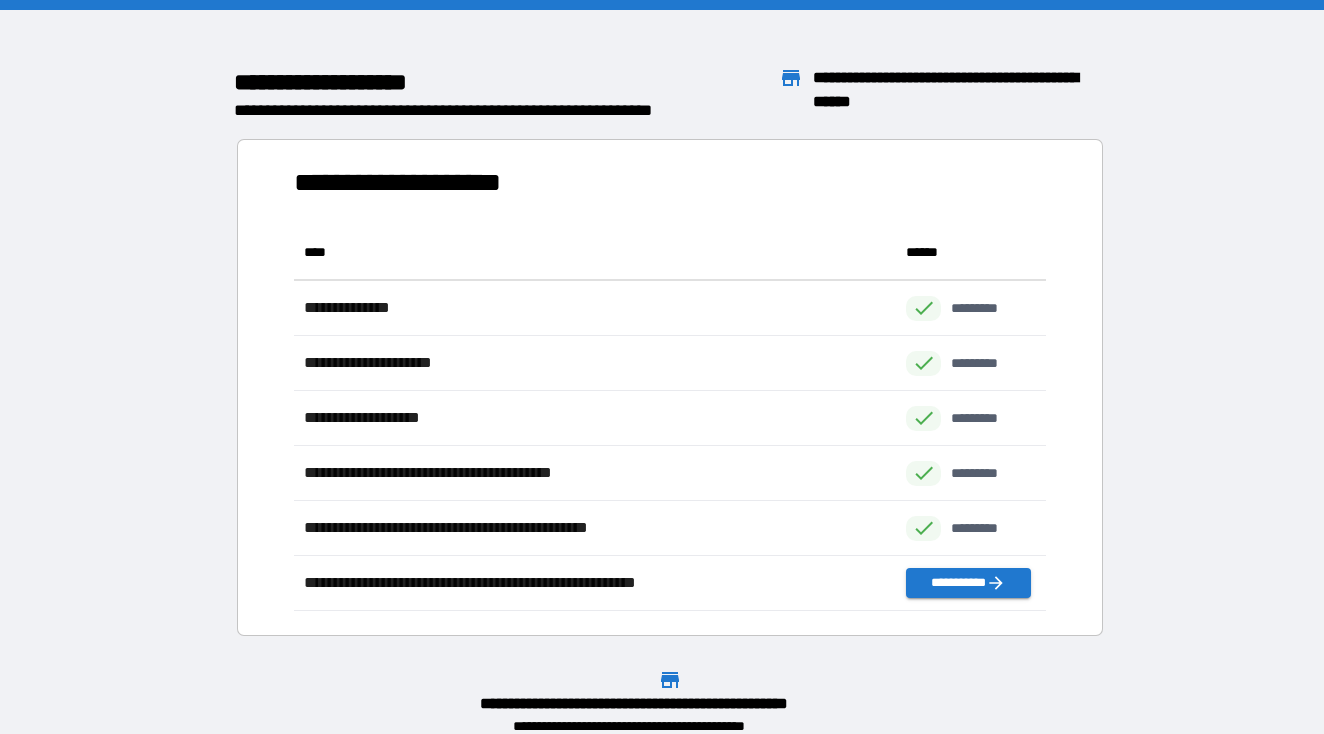 scroll, scrollTop: 1, scrollLeft: 1, axis: both 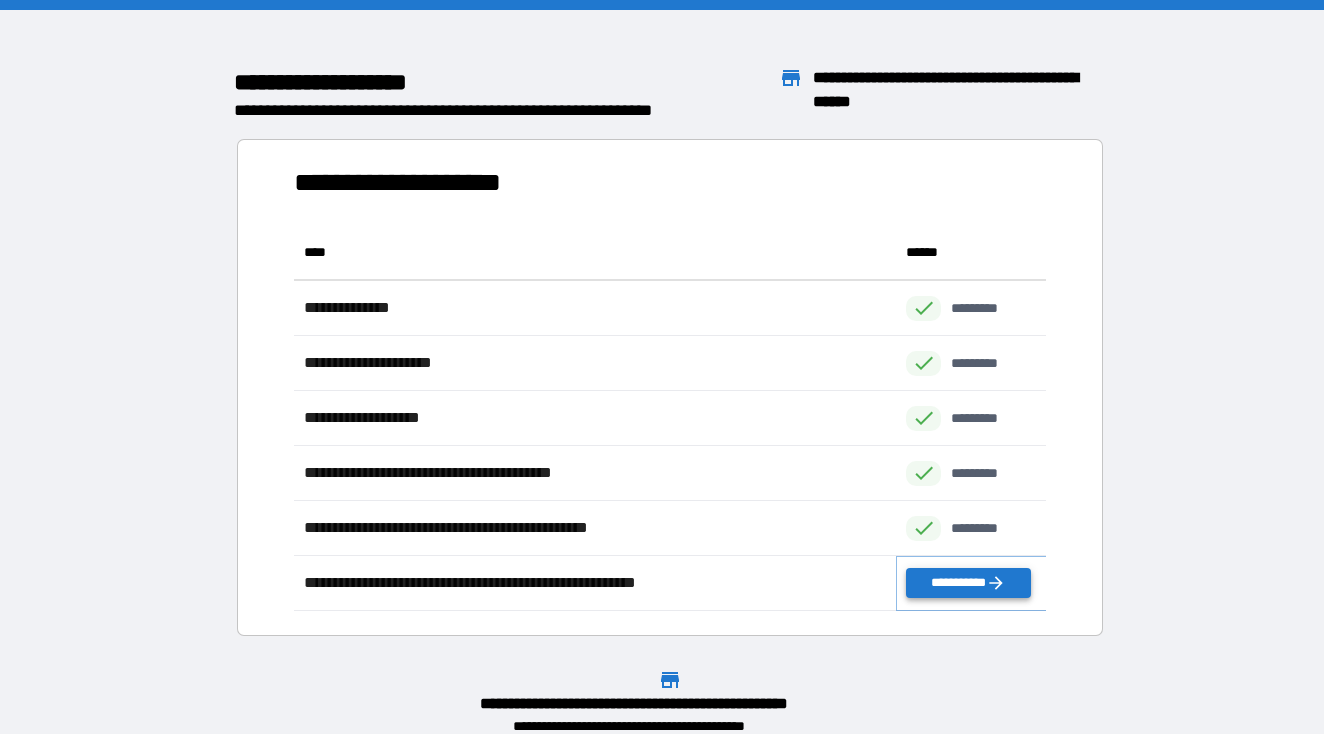 click on "**********" at bounding box center [968, 583] 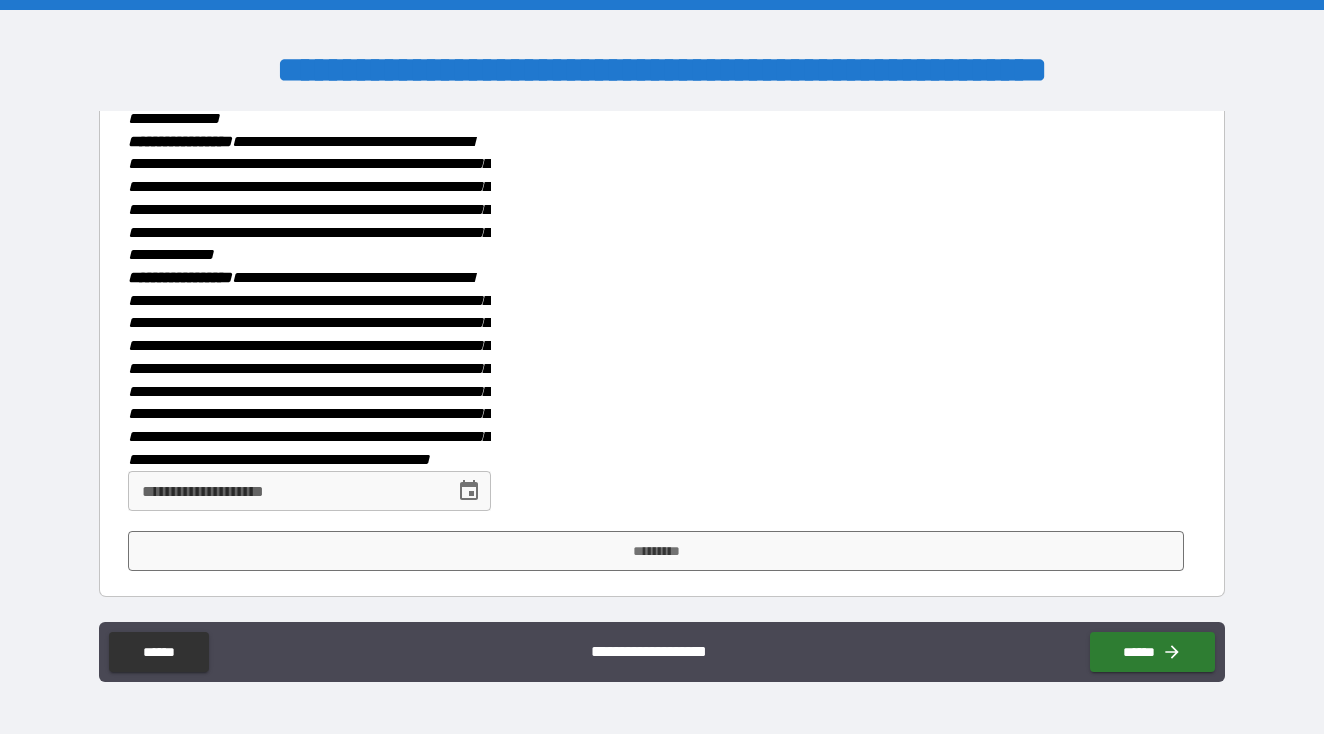 scroll, scrollTop: 802, scrollLeft: 0, axis: vertical 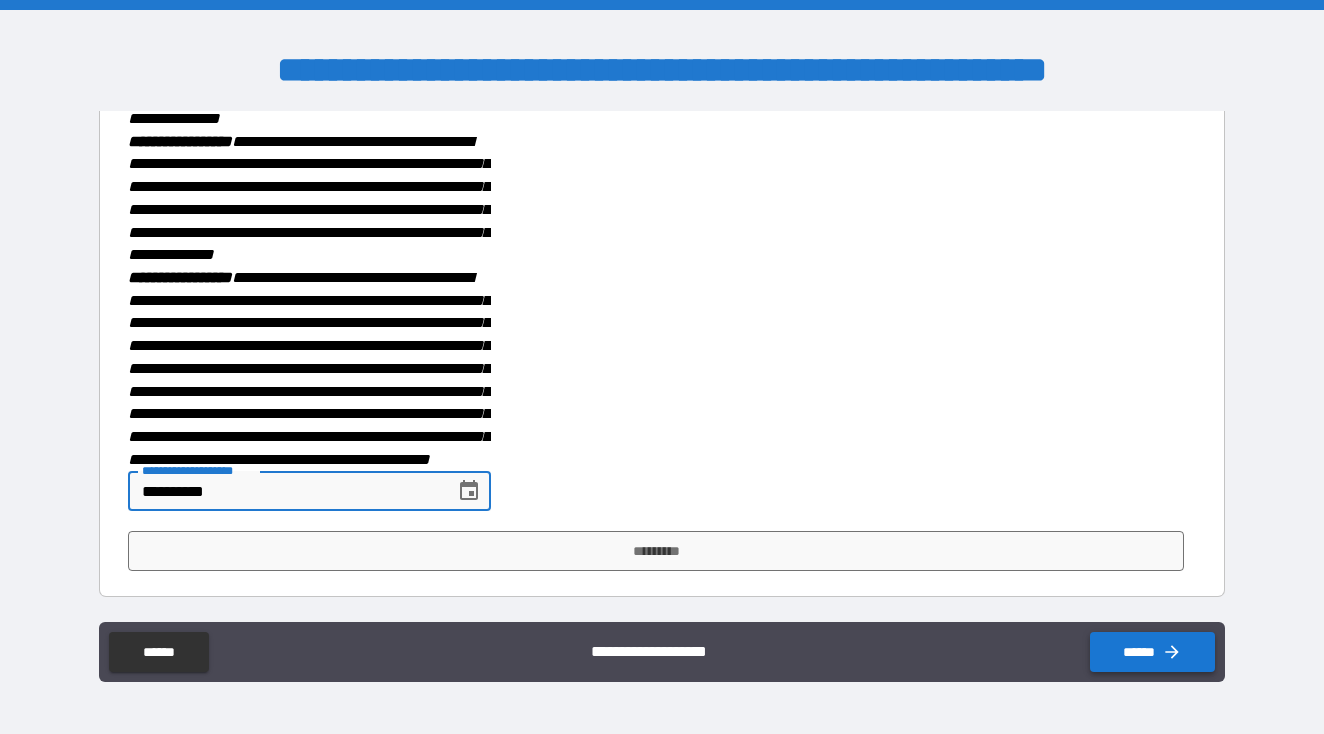 type on "**********" 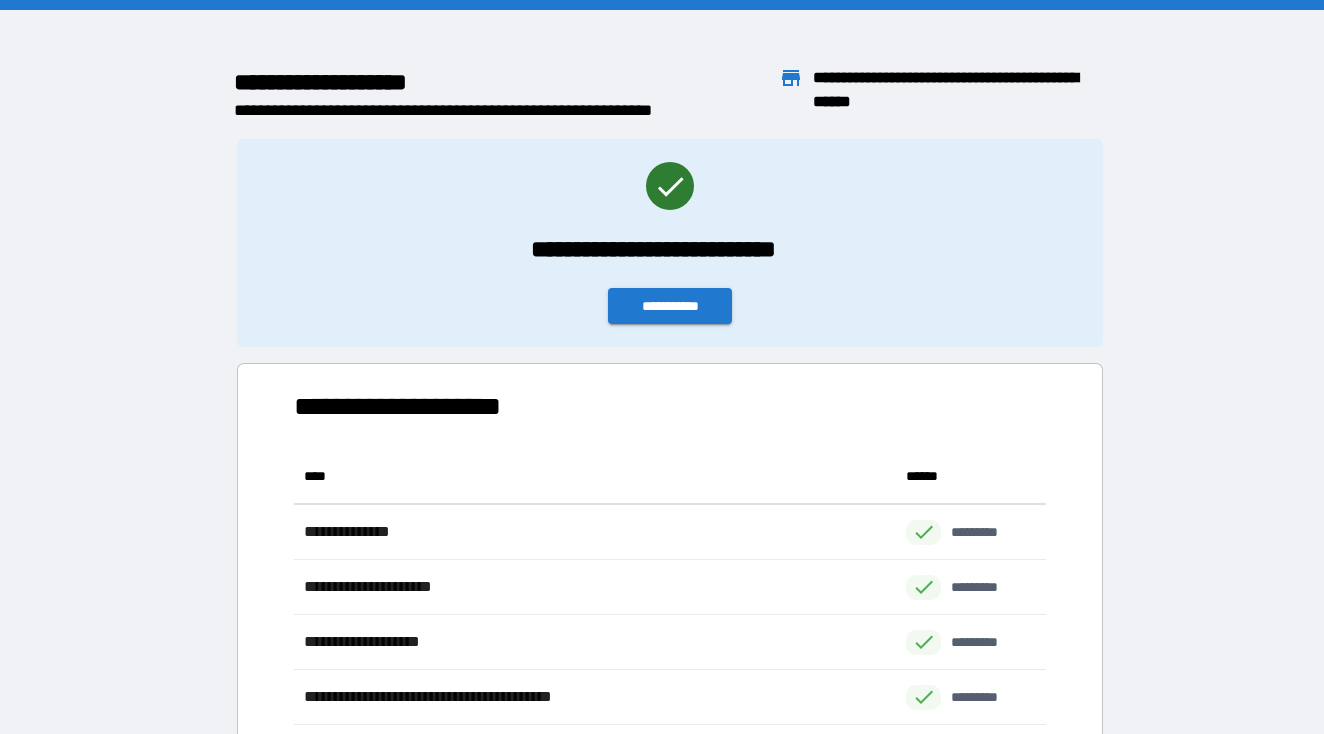 scroll, scrollTop: 1, scrollLeft: 1, axis: both 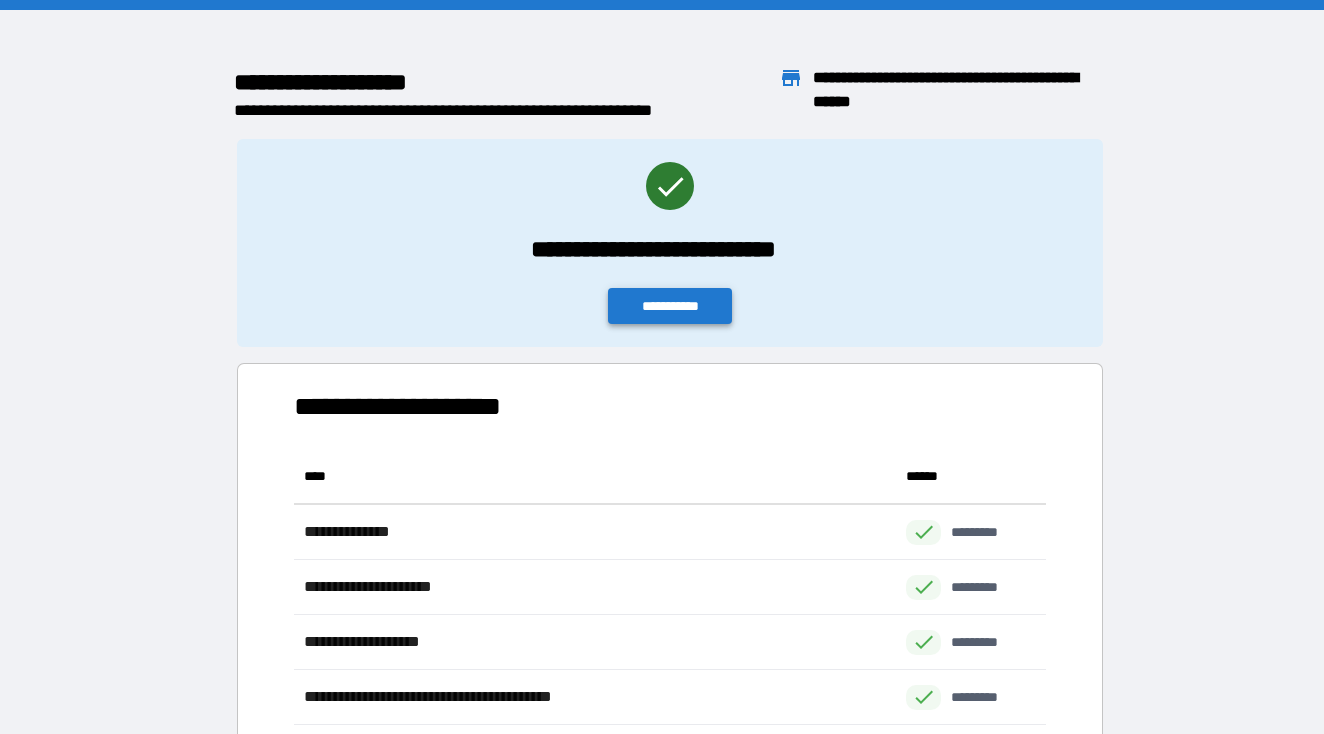 click on "**********" at bounding box center [670, 306] 